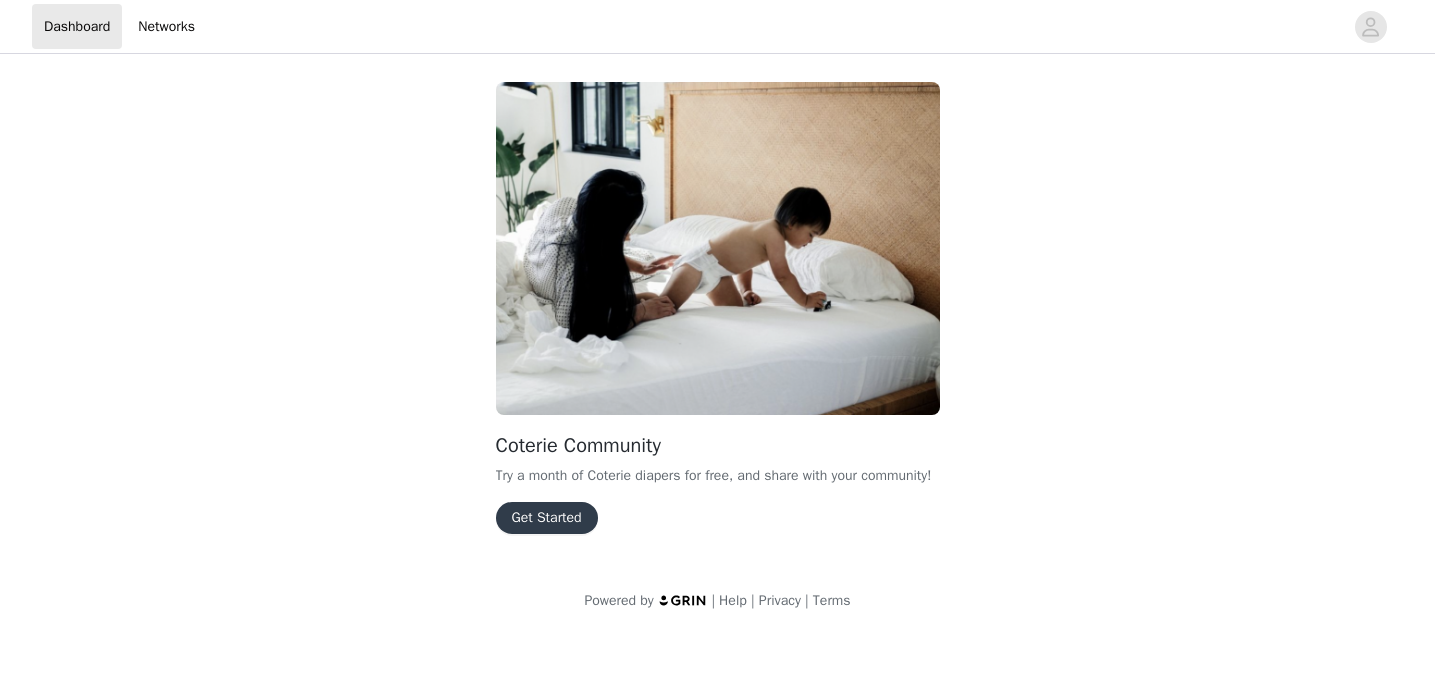 scroll, scrollTop: 0, scrollLeft: 0, axis: both 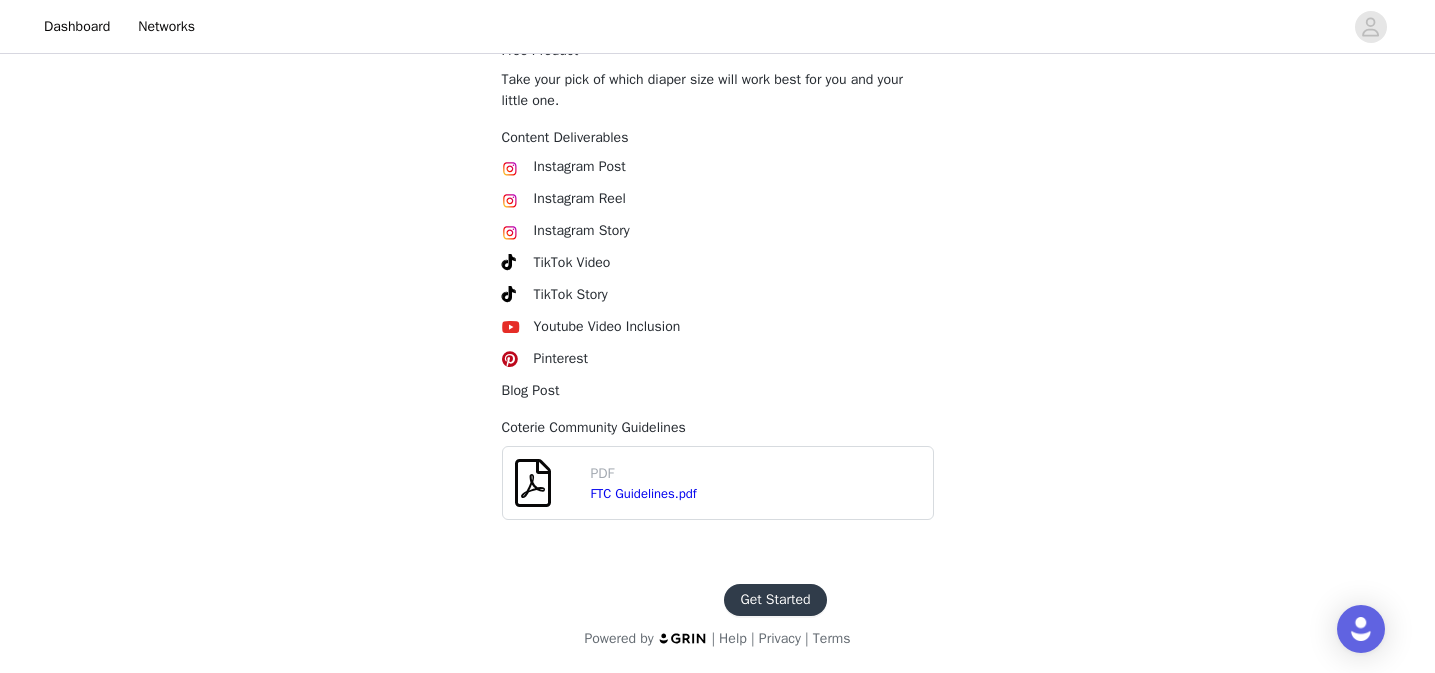 click on "Get Started" at bounding box center [775, 600] 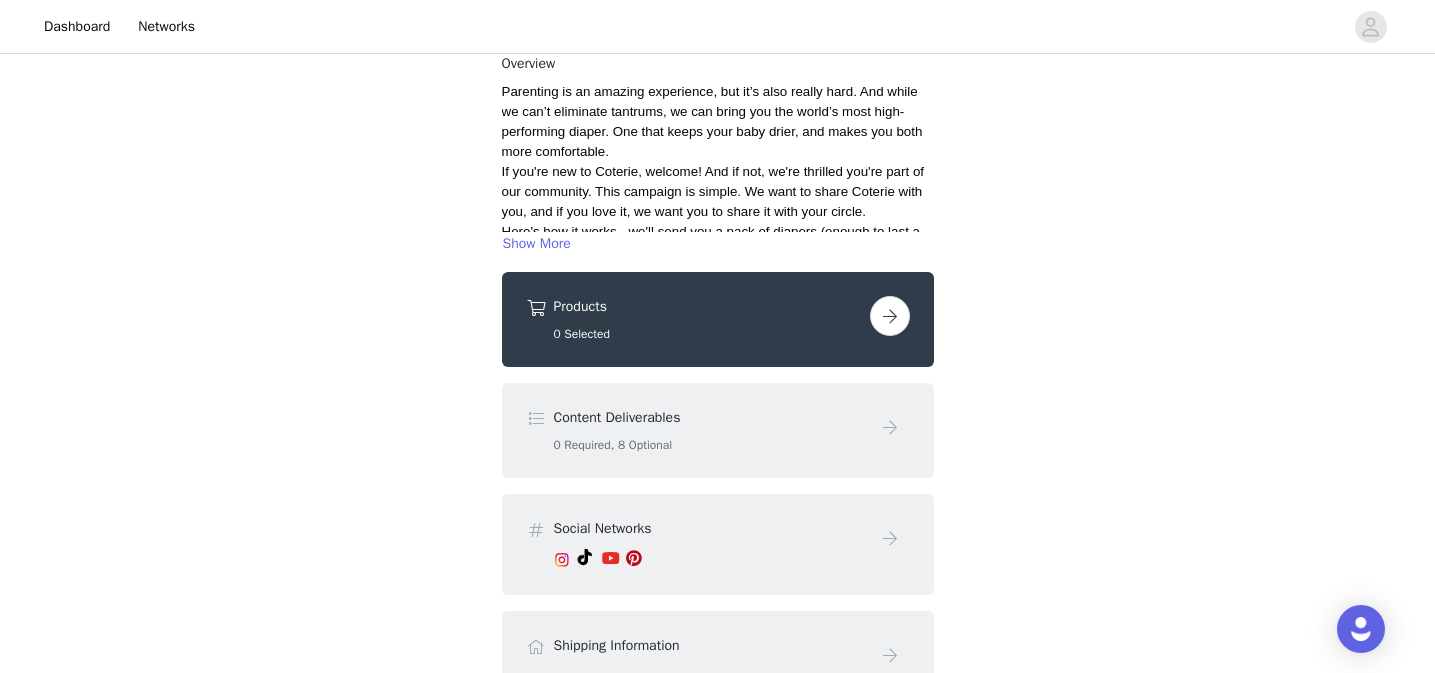 scroll, scrollTop: 307, scrollLeft: 0, axis: vertical 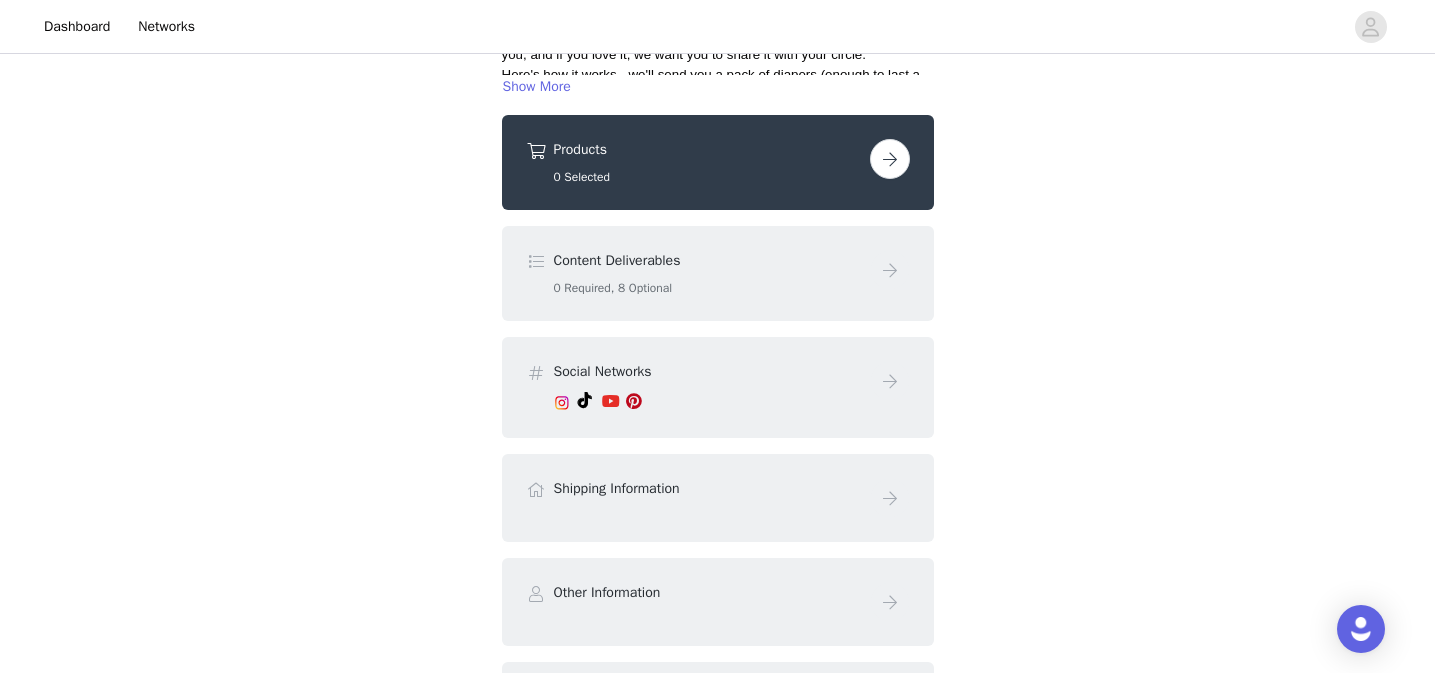 click at bounding box center (890, 159) 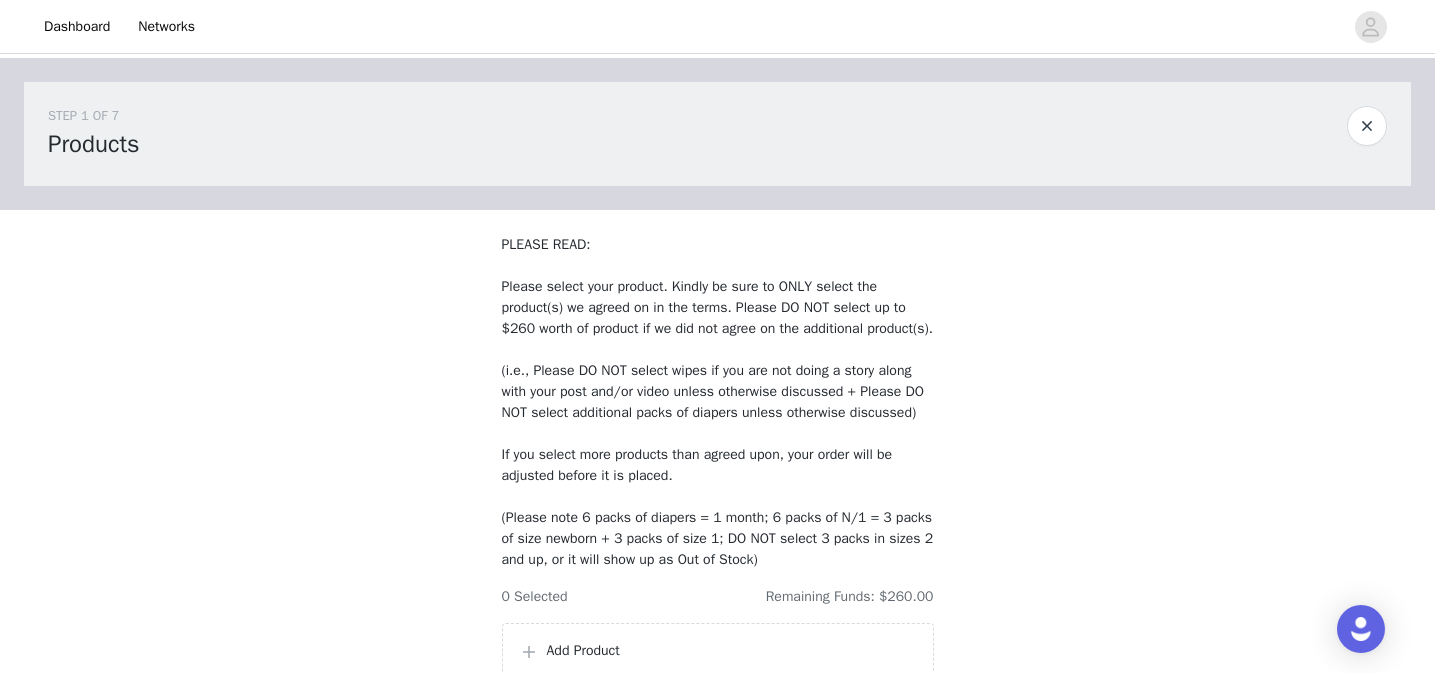scroll, scrollTop: 254, scrollLeft: 0, axis: vertical 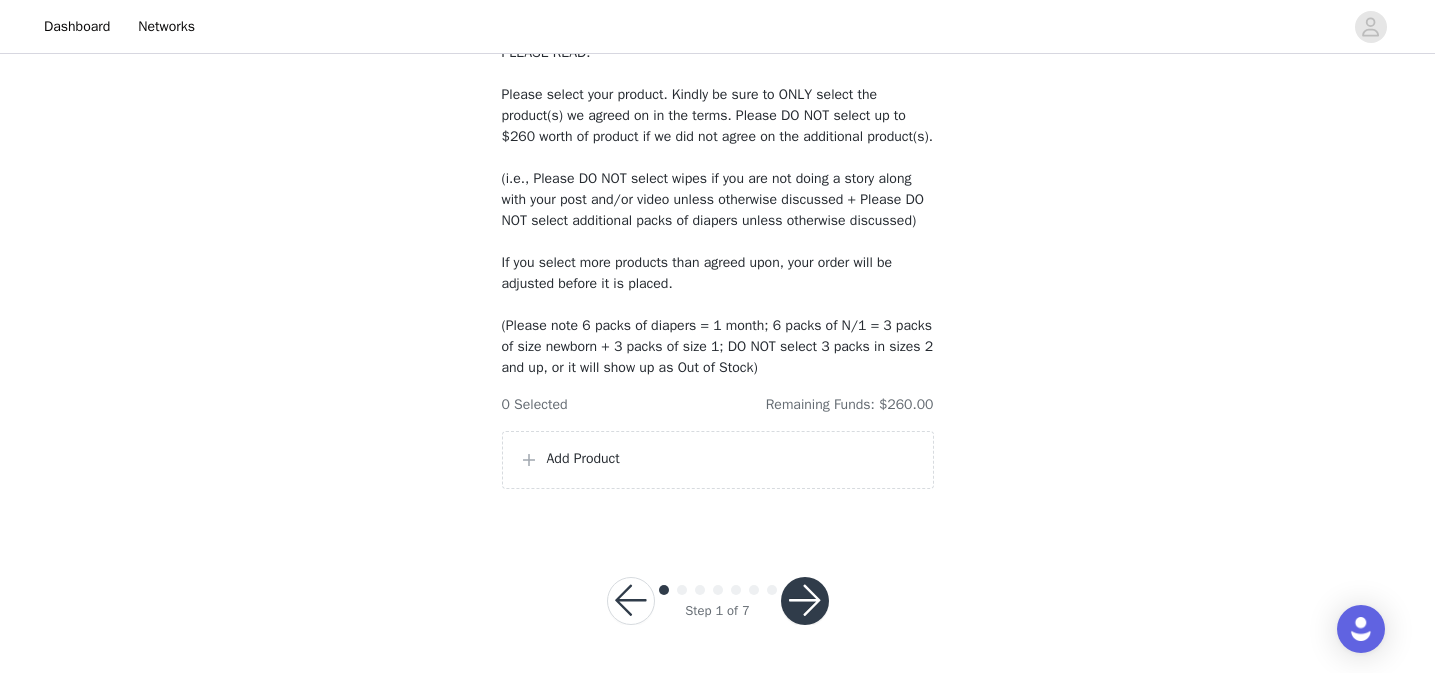click on "Add Product" at bounding box center (718, 460) 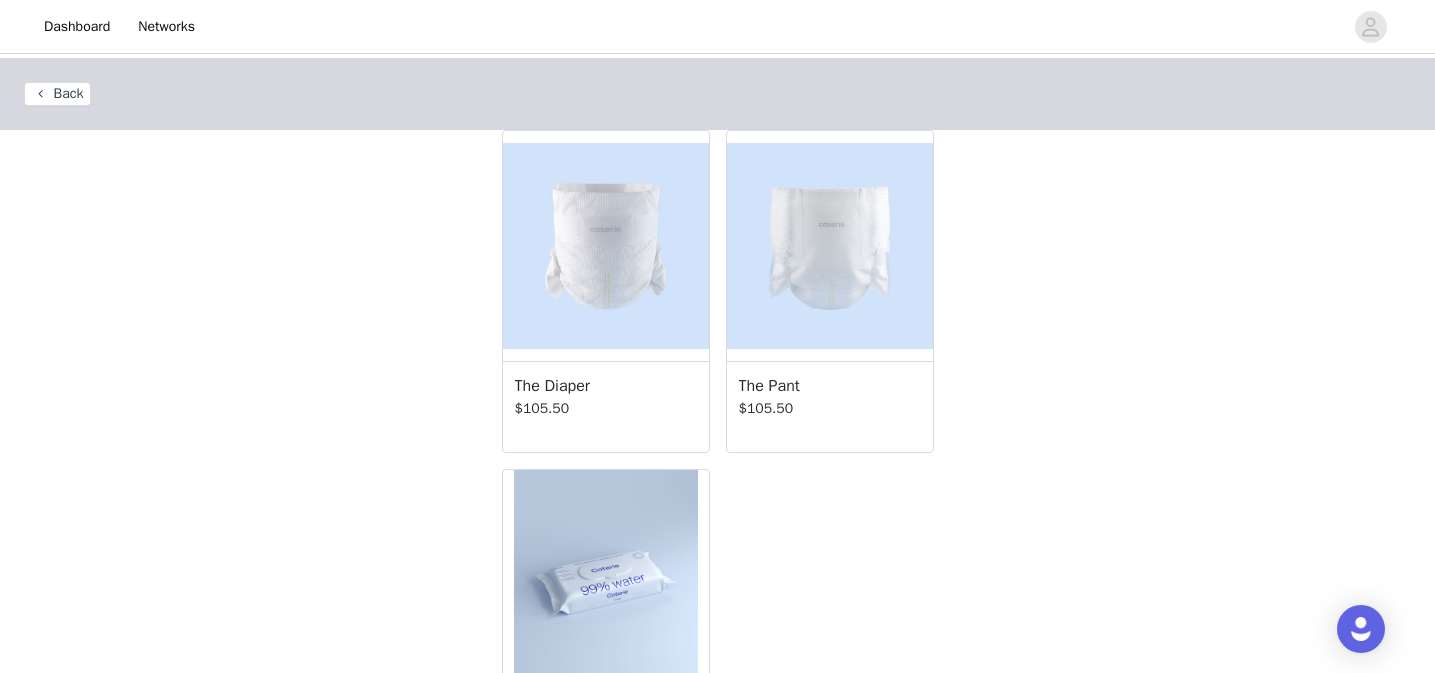 click on "The Diaper" at bounding box center [606, 386] 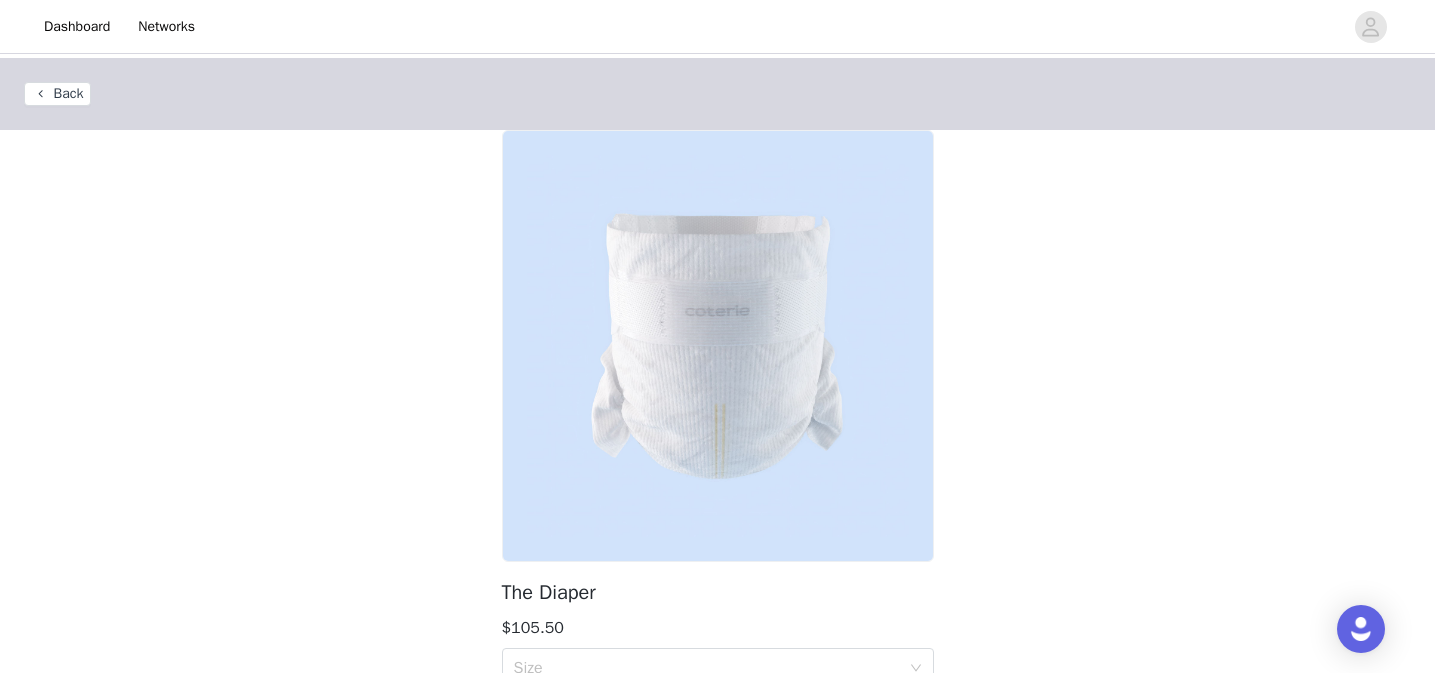 scroll, scrollTop: 409, scrollLeft: 0, axis: vertical 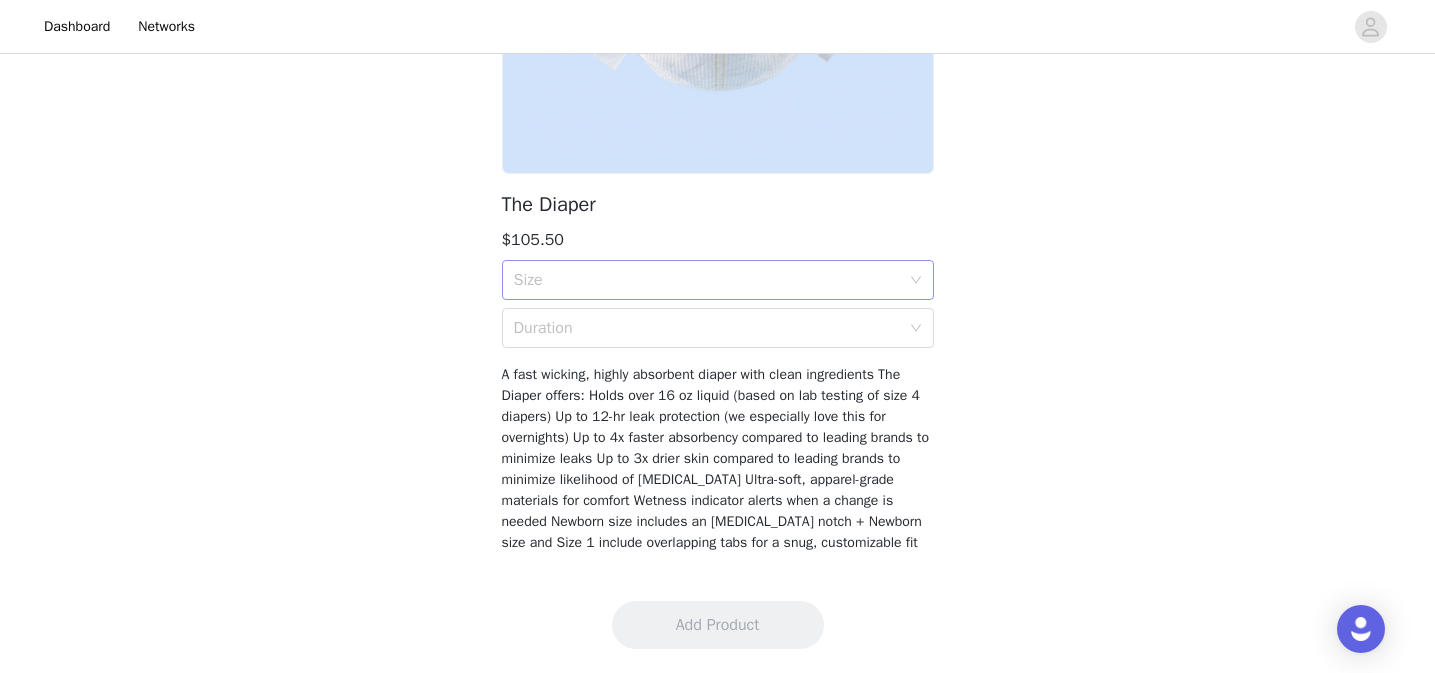 click on "Size" at bounding box center [711, 280] 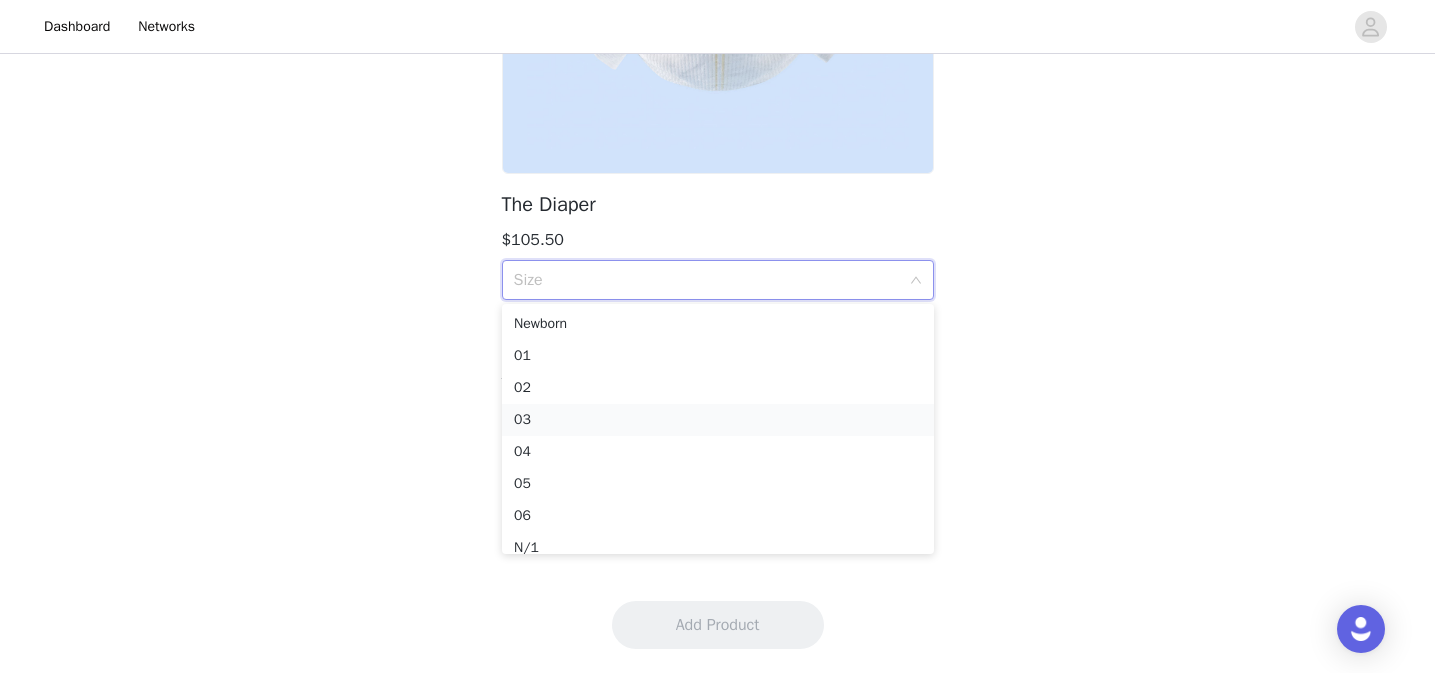 click on "03" at bounding box center (718, 420) 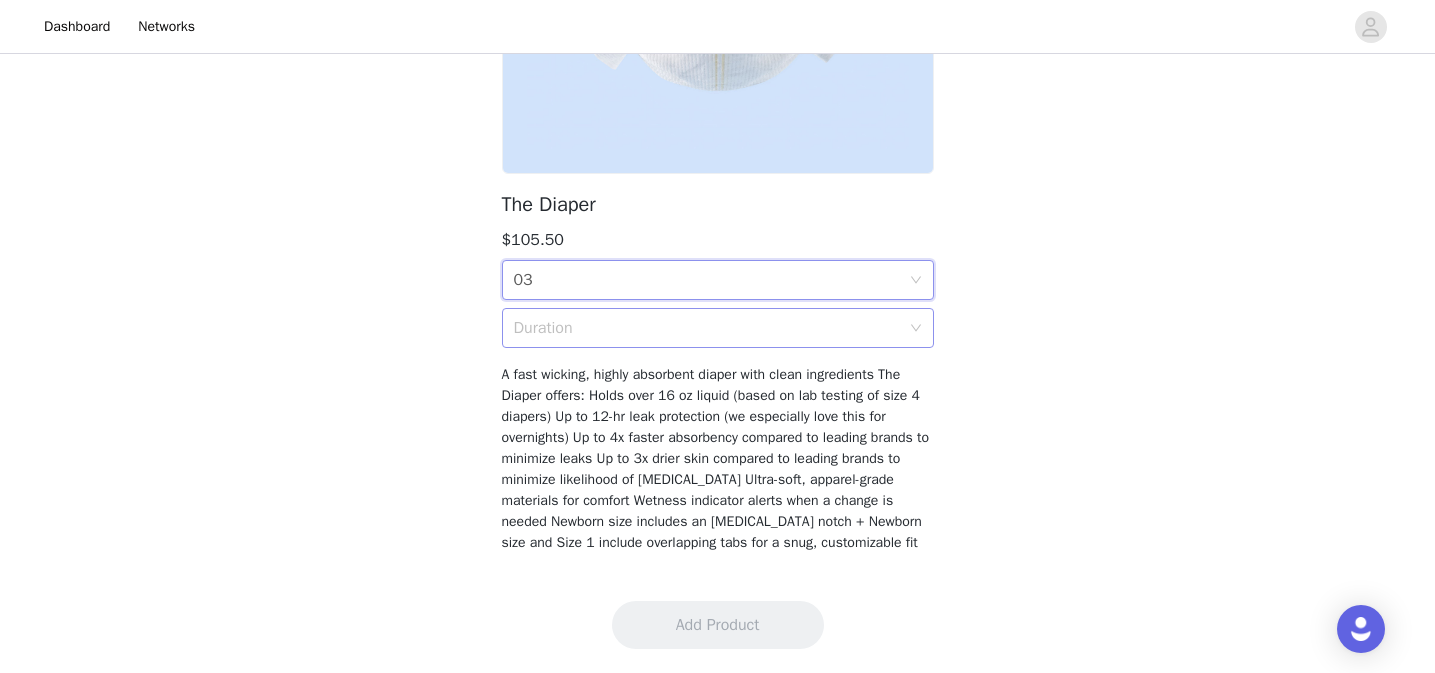 click on "Duration" at bounding box center [711, 328] 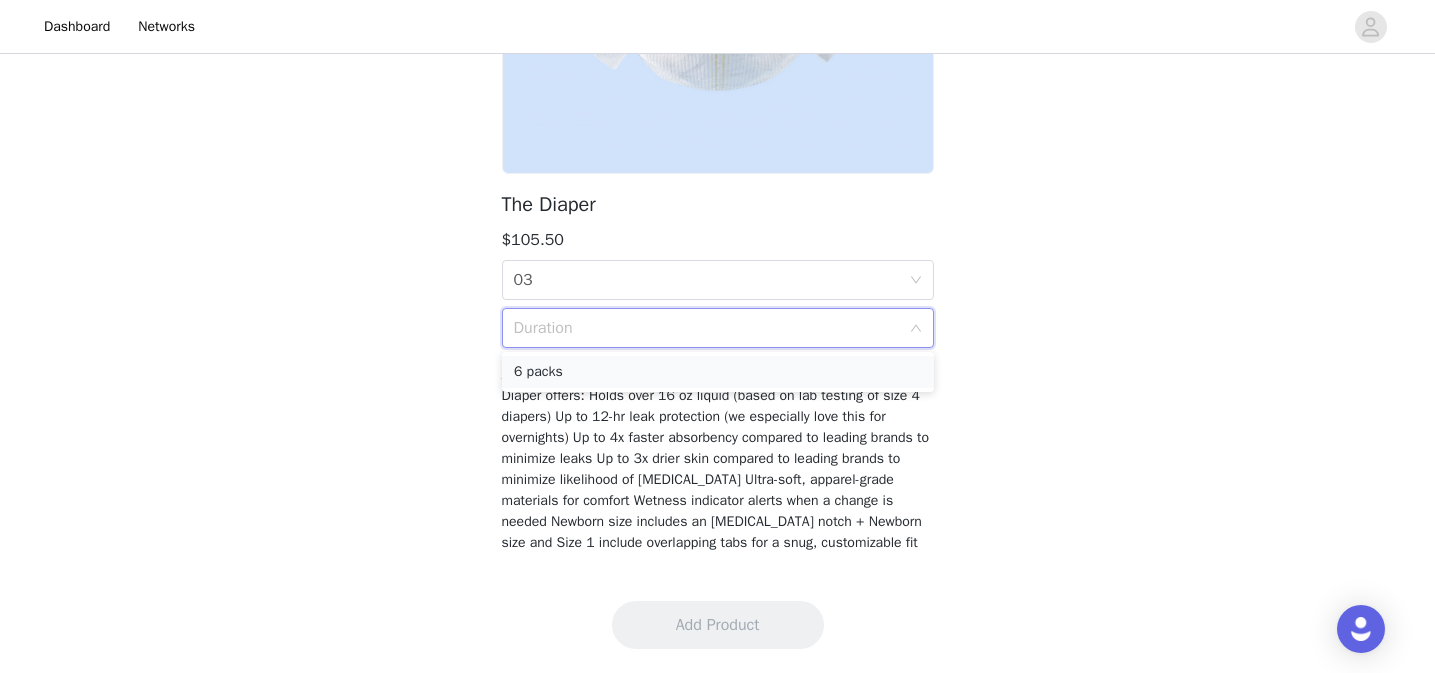 click on "6 packs" at bounding box center [718, 372] 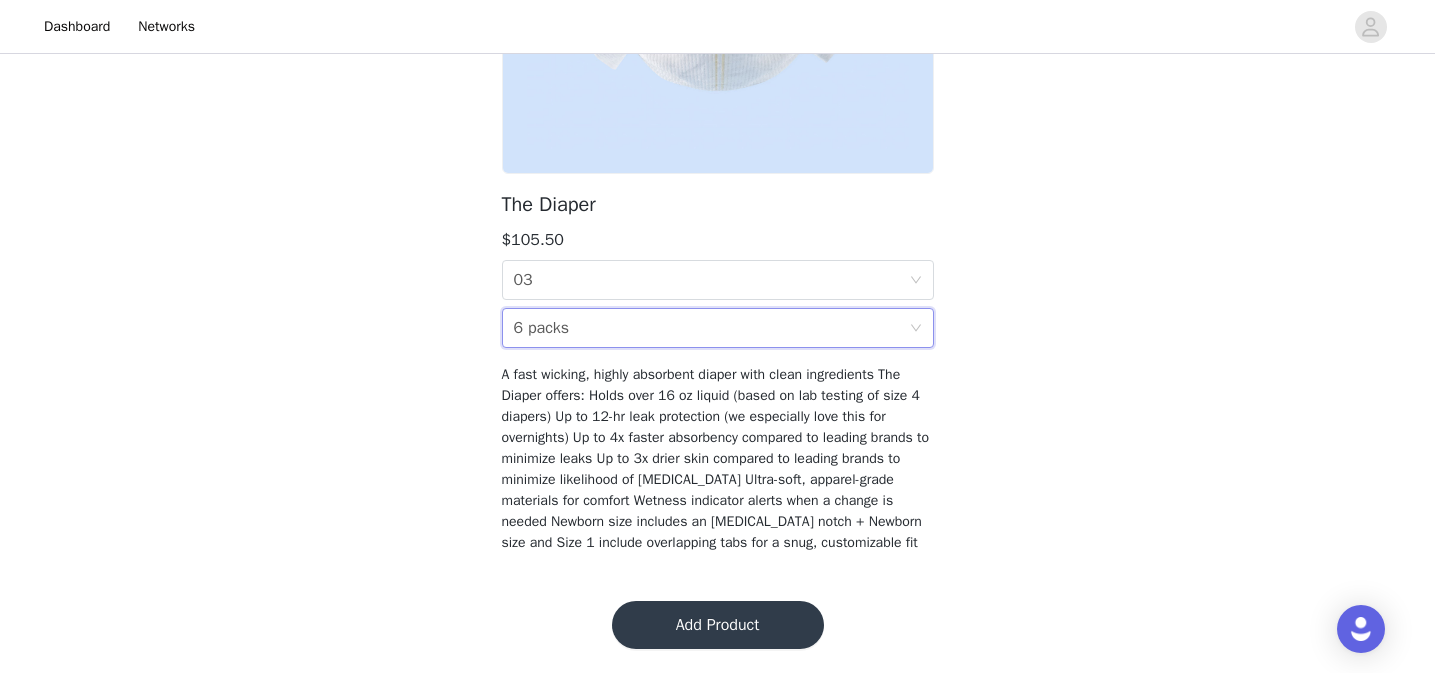 click on "Add Product" at bounding box center (718, 625) 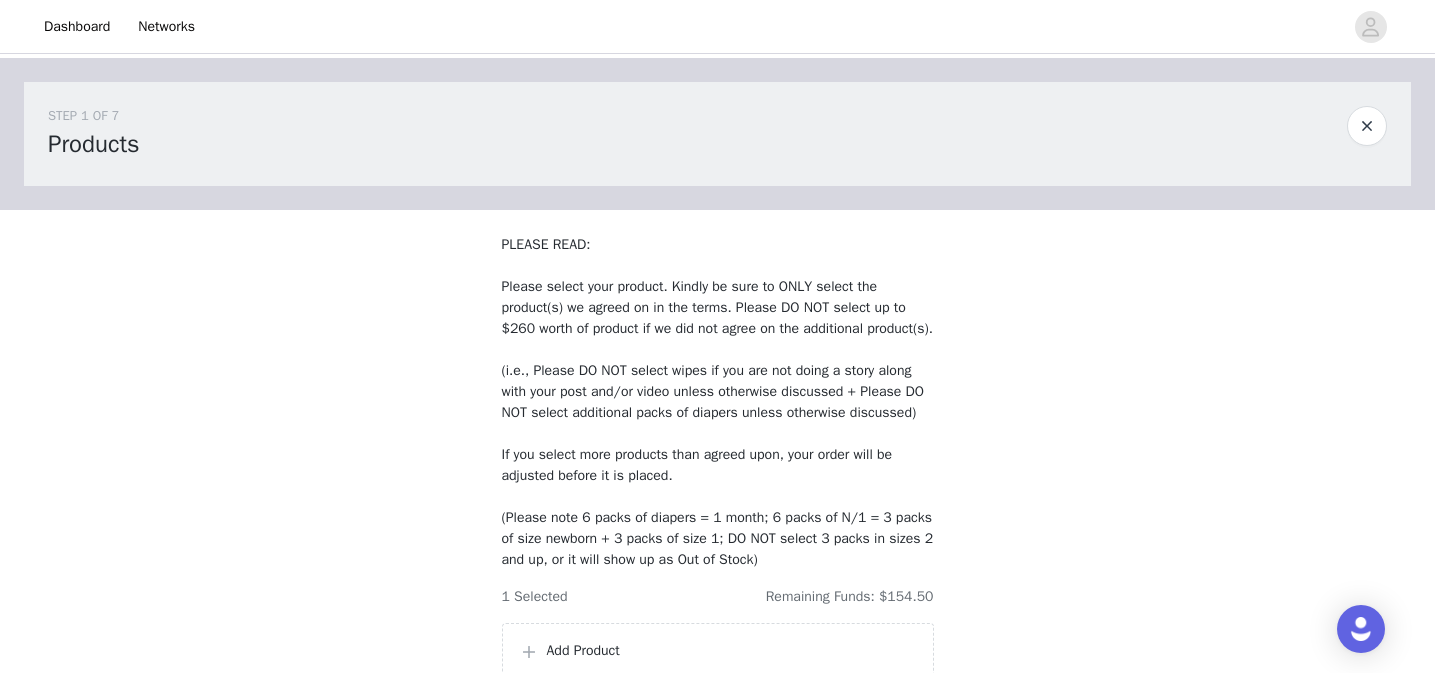 scroll, scrollTop: 419, scrollLeft: 0, axis: vertical 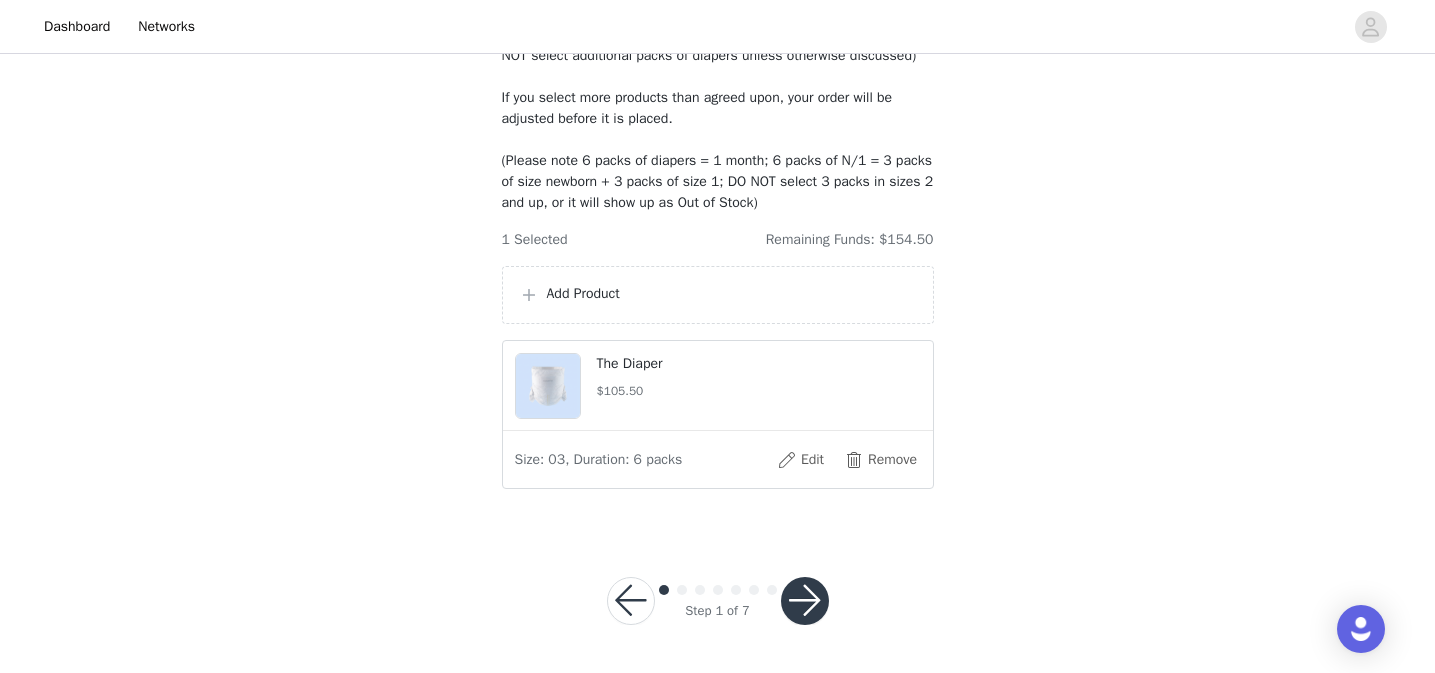 click on "Add Product" at bounding box center (732, 293) 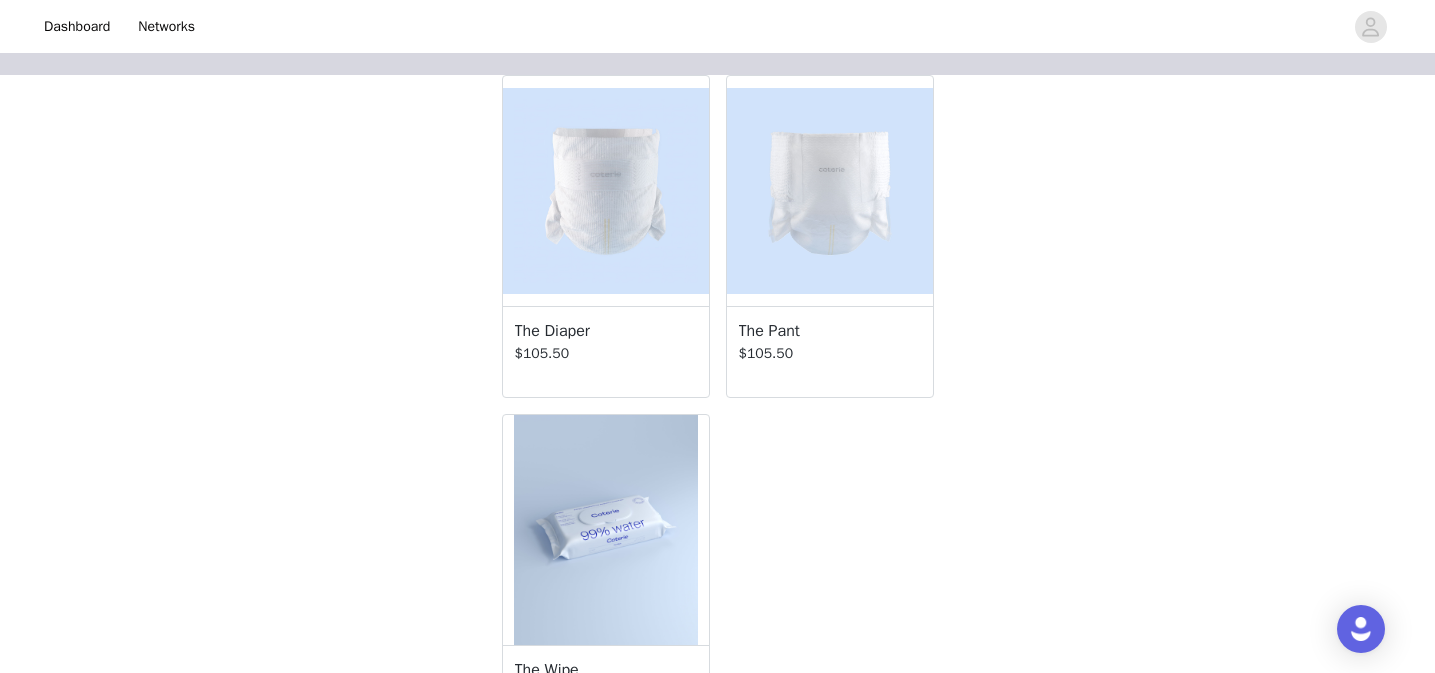 scroll, scrollTop: 159, scrollLeft: 0, axis: vertical 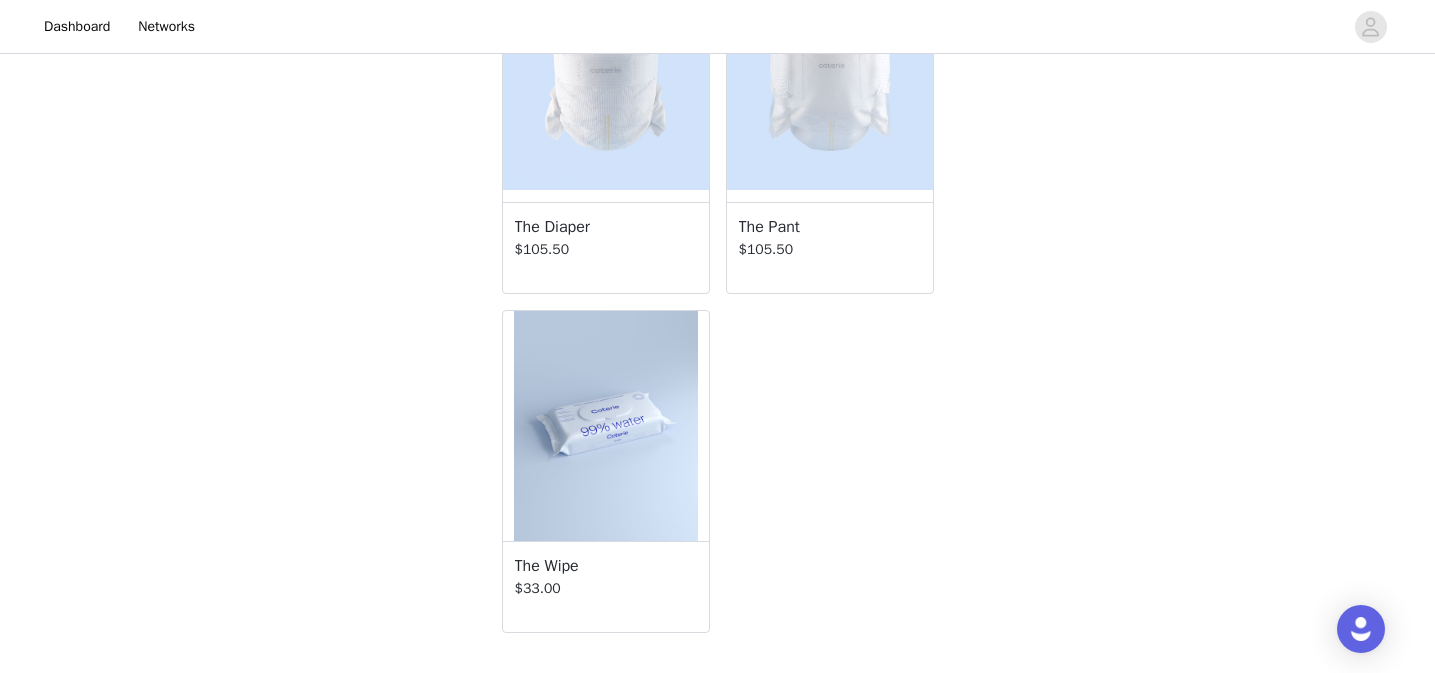 click at bounding box center (606, 426) 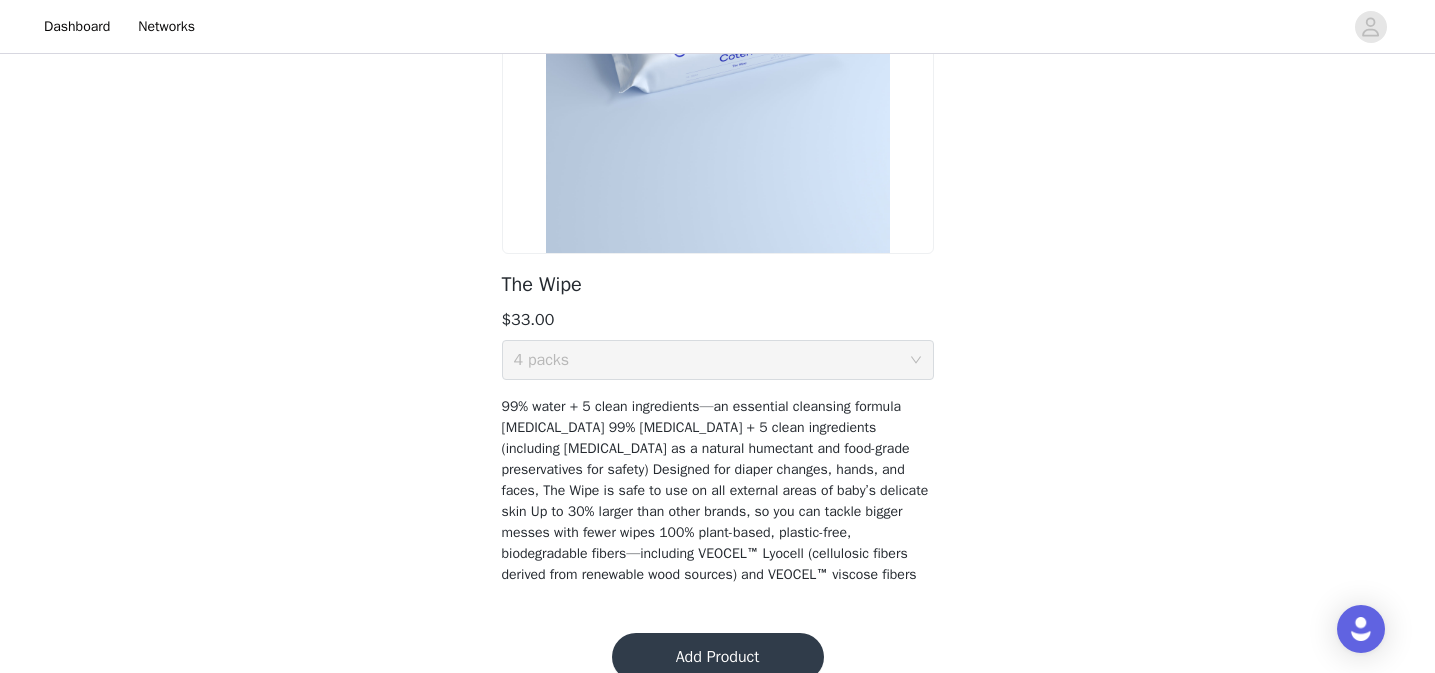 scroll, scrollTop: 338, scrollLeft: 0, axis: vertical 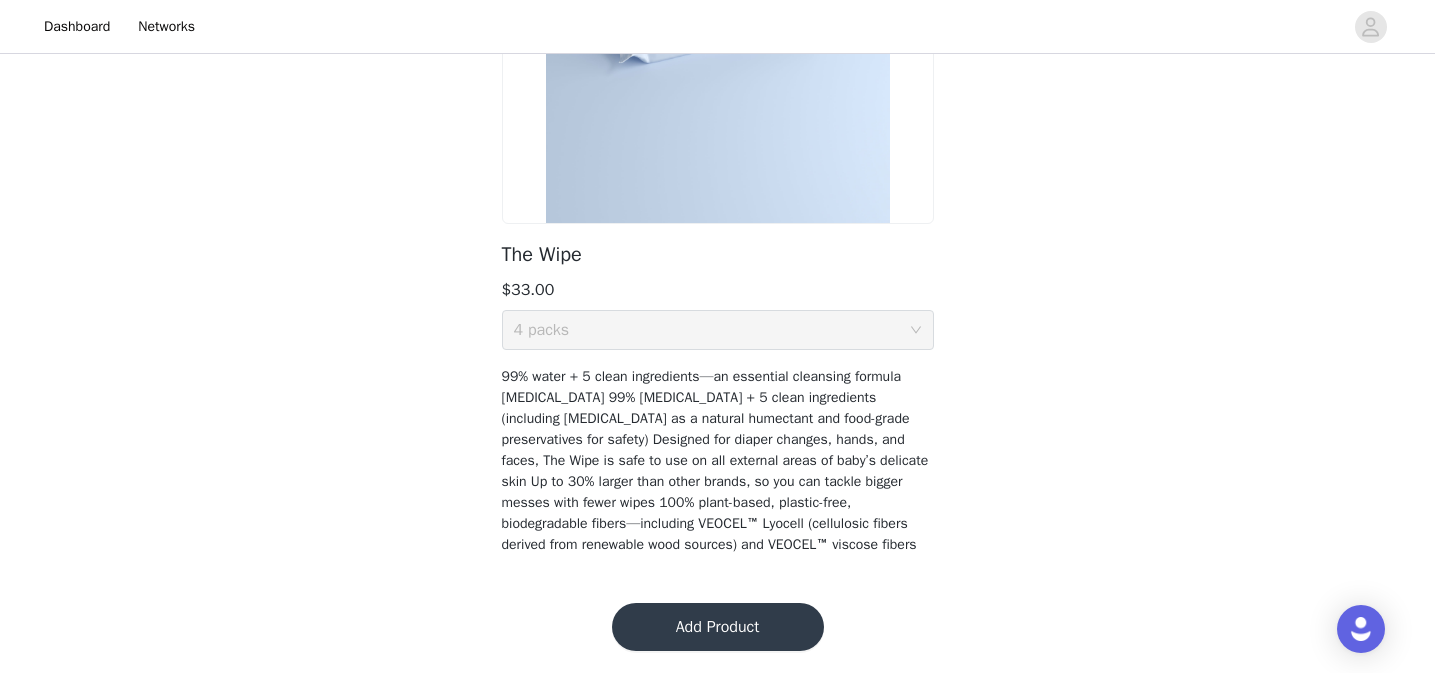 click on "Add Product" at bounding box center (718, 627) 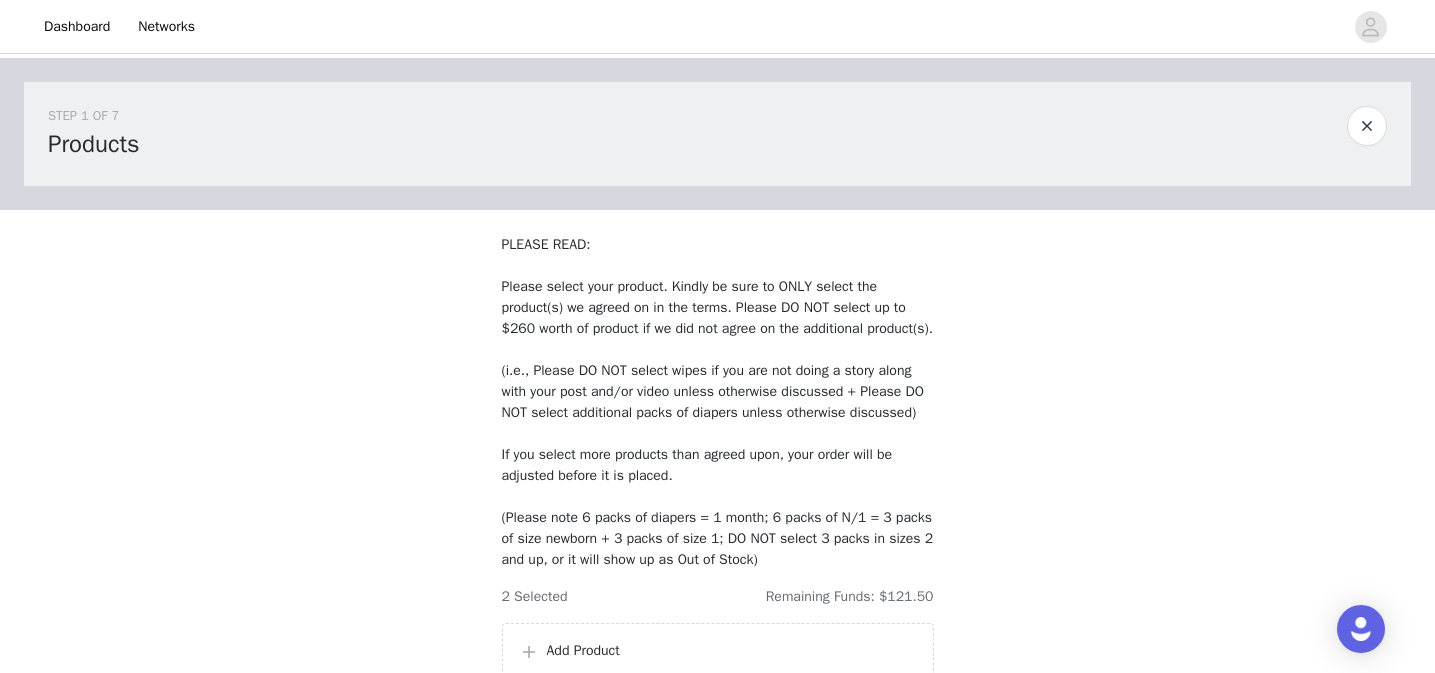 scroll, scrollTop: 573, scrollLeft: 0, axis: vertical 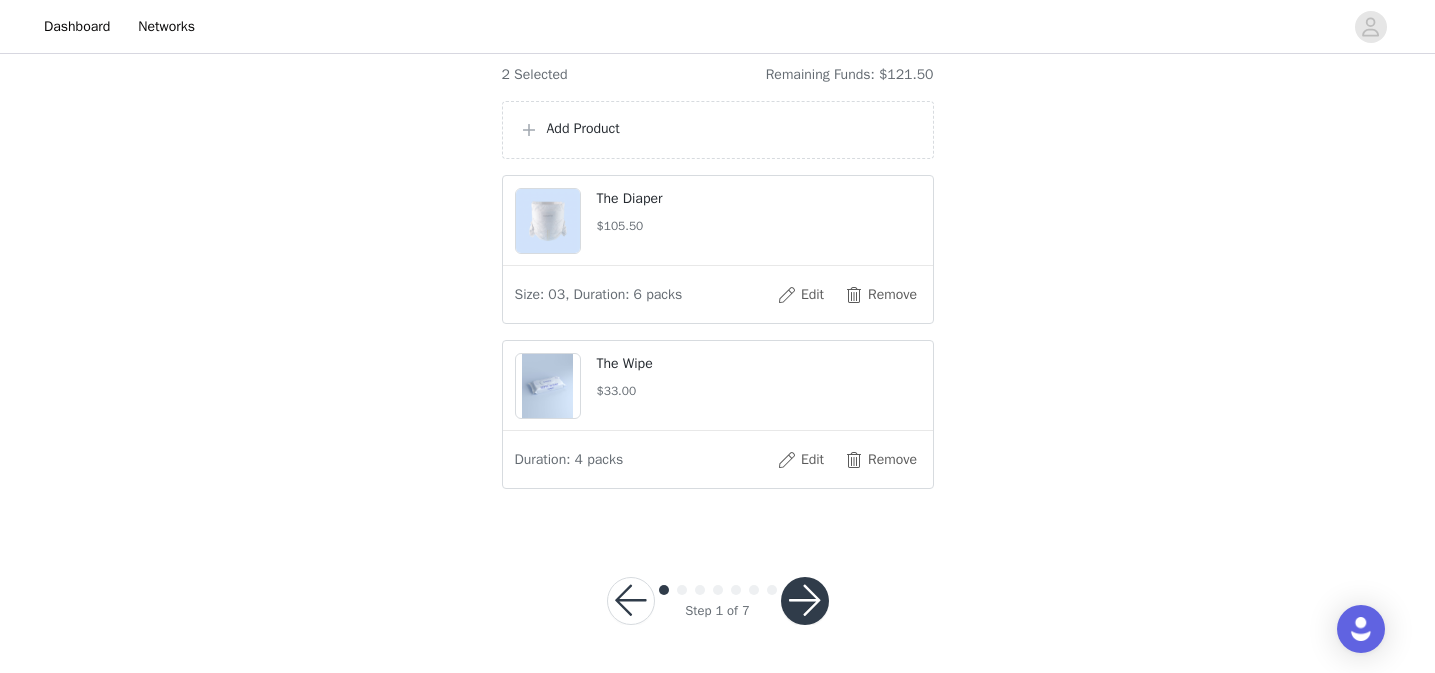 click at bounding box center (805, 601) 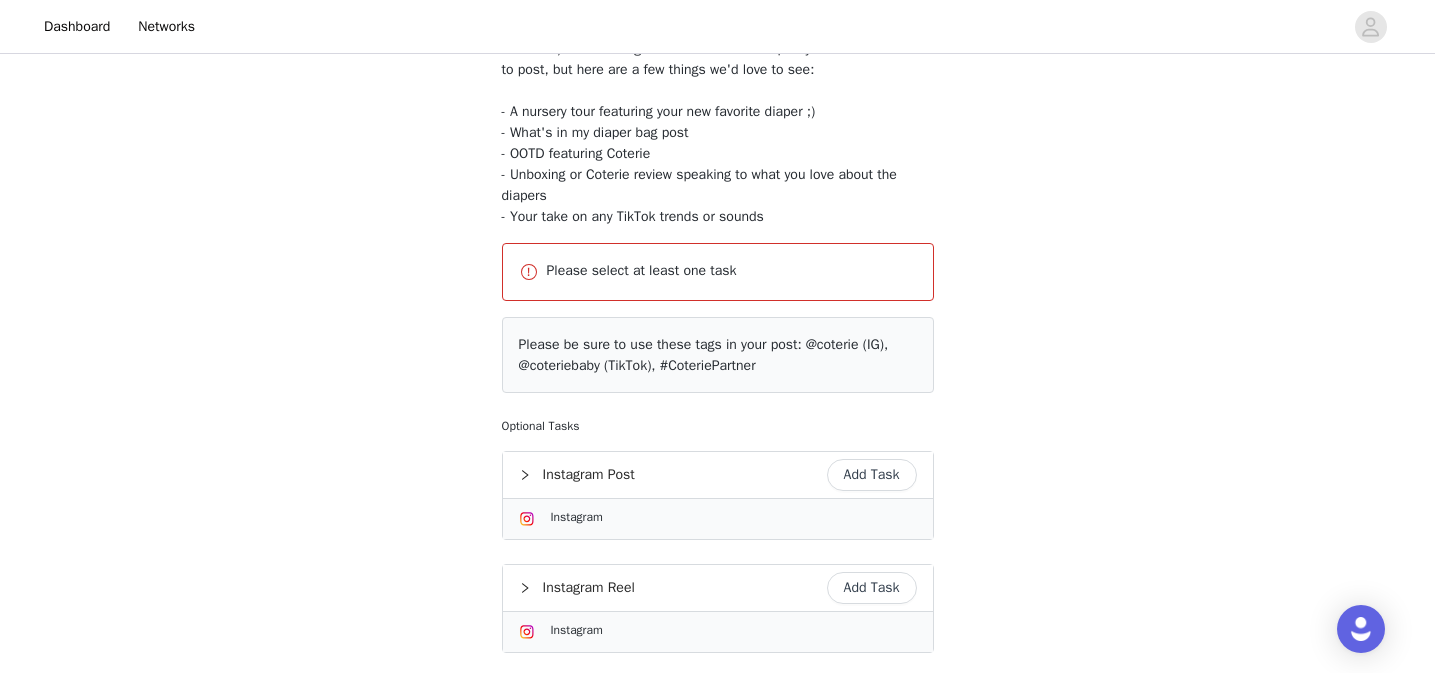 scroll, scrollTop: 465, scrollLeft: 0, axis: vertical 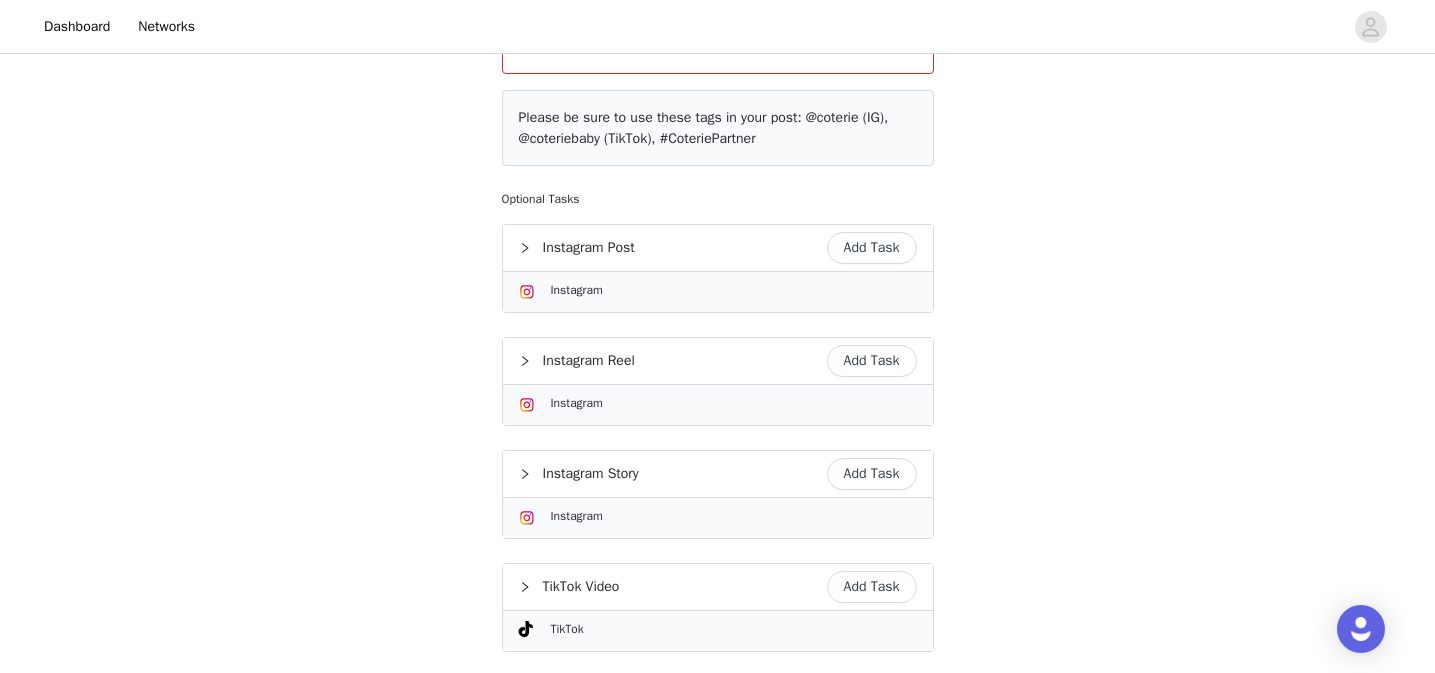 click on "Add Task" at bounding box center (872, 248) 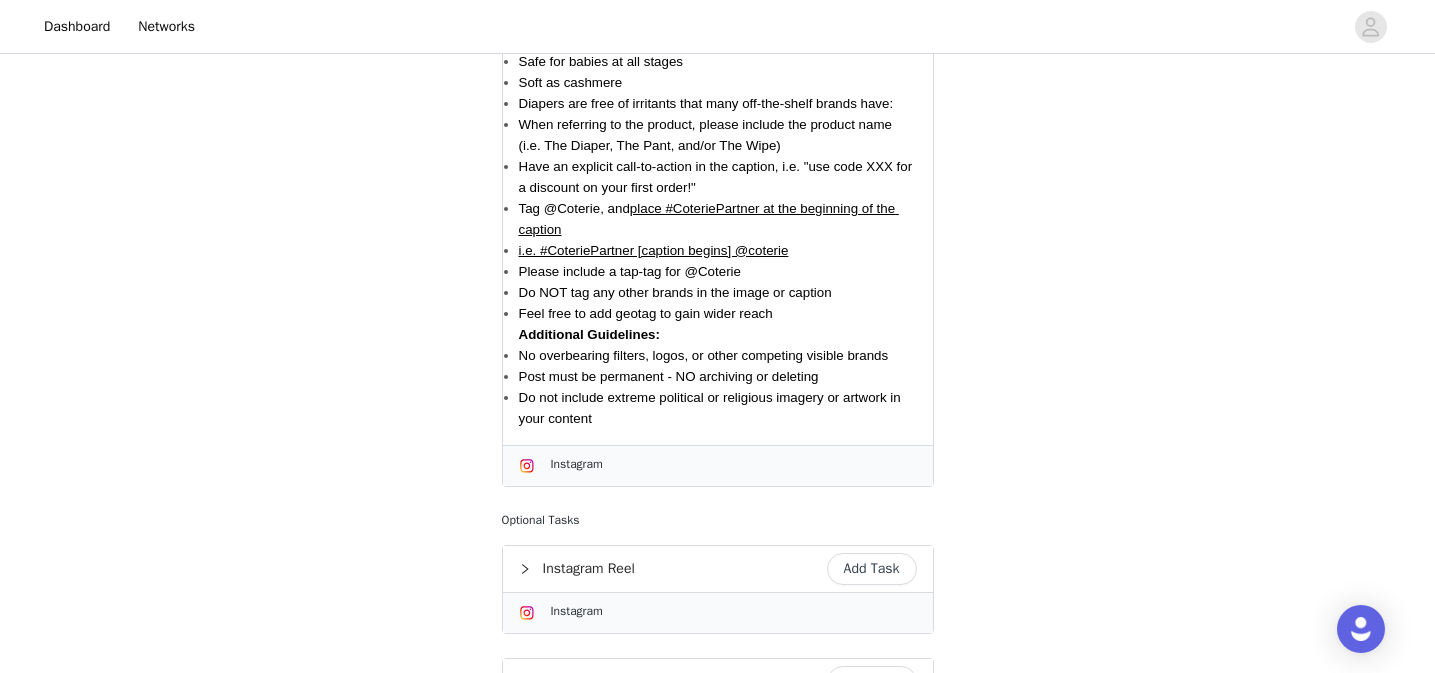 scroll, scrollTop: 1369, scrollLeft: 0, axis: vertical 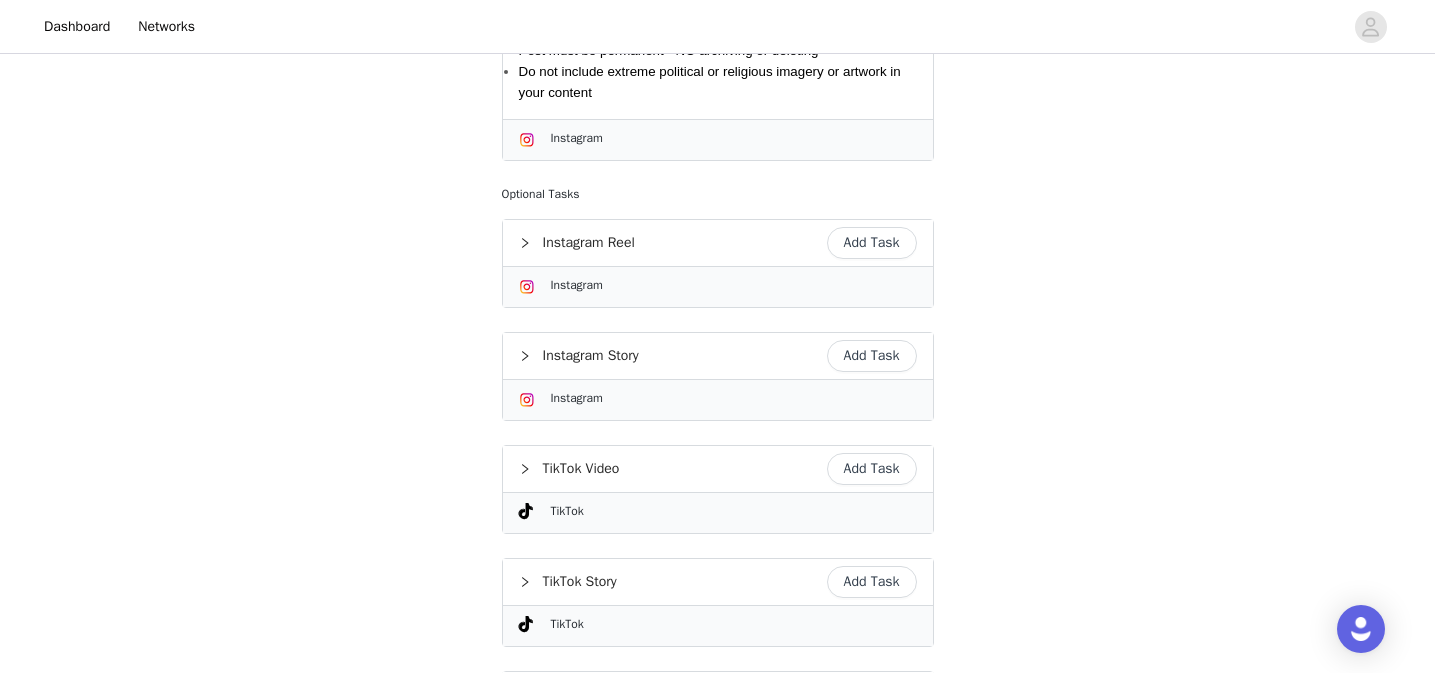 click on "Add Task" at bounding box center [872, 243] 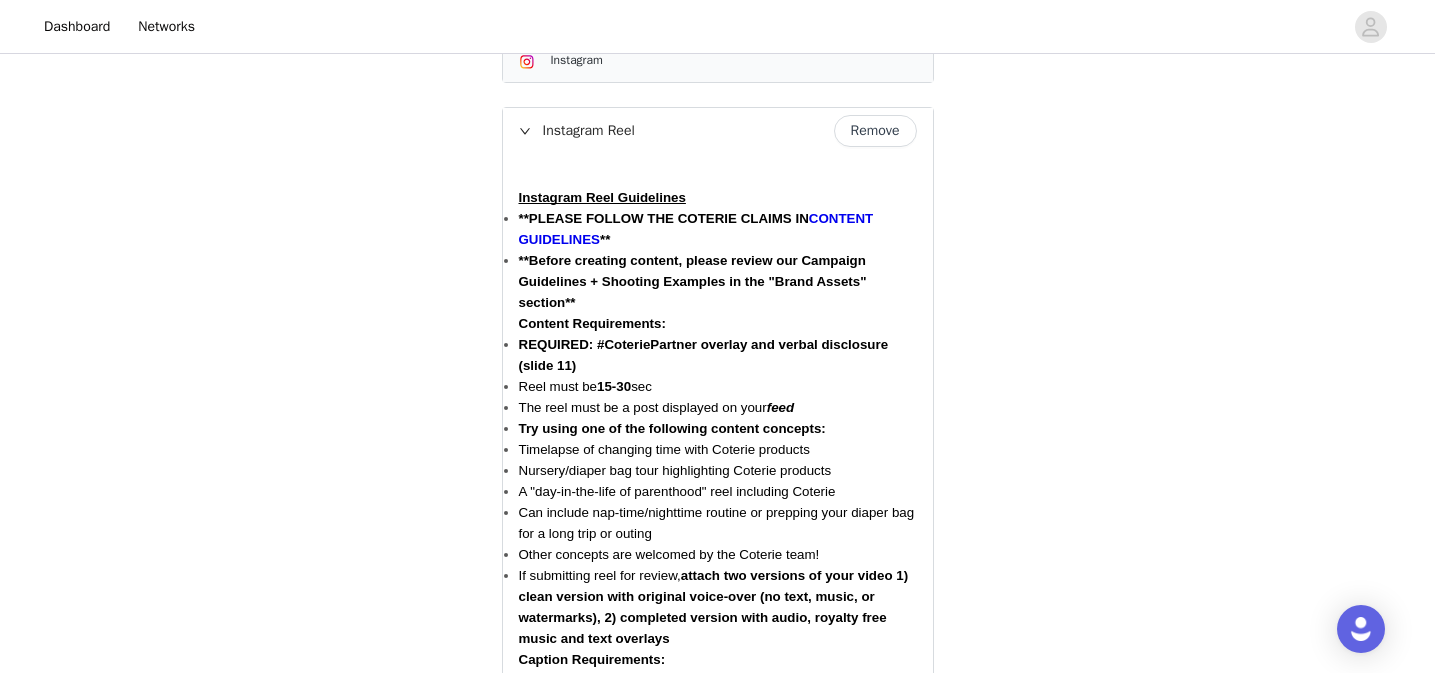 scroll, scrollTop: 1396, scrollLeft: 0, axis: vertical 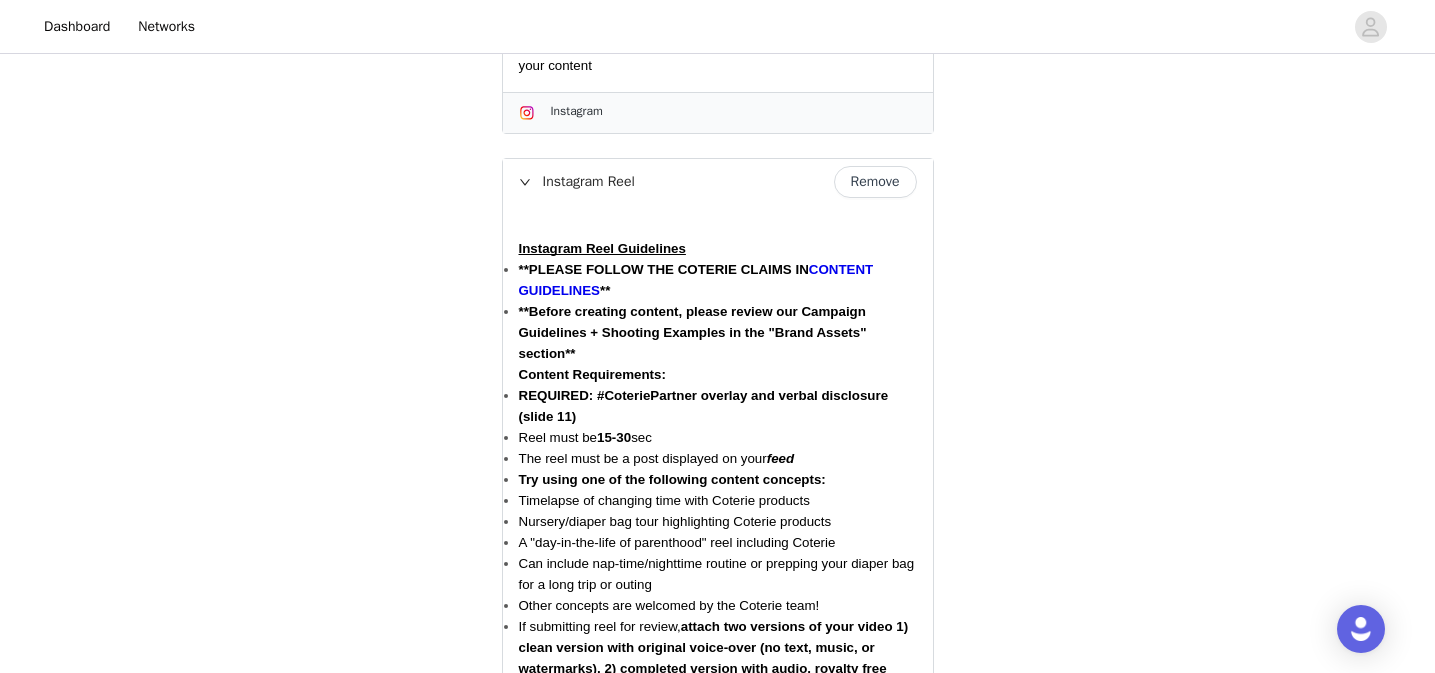 click 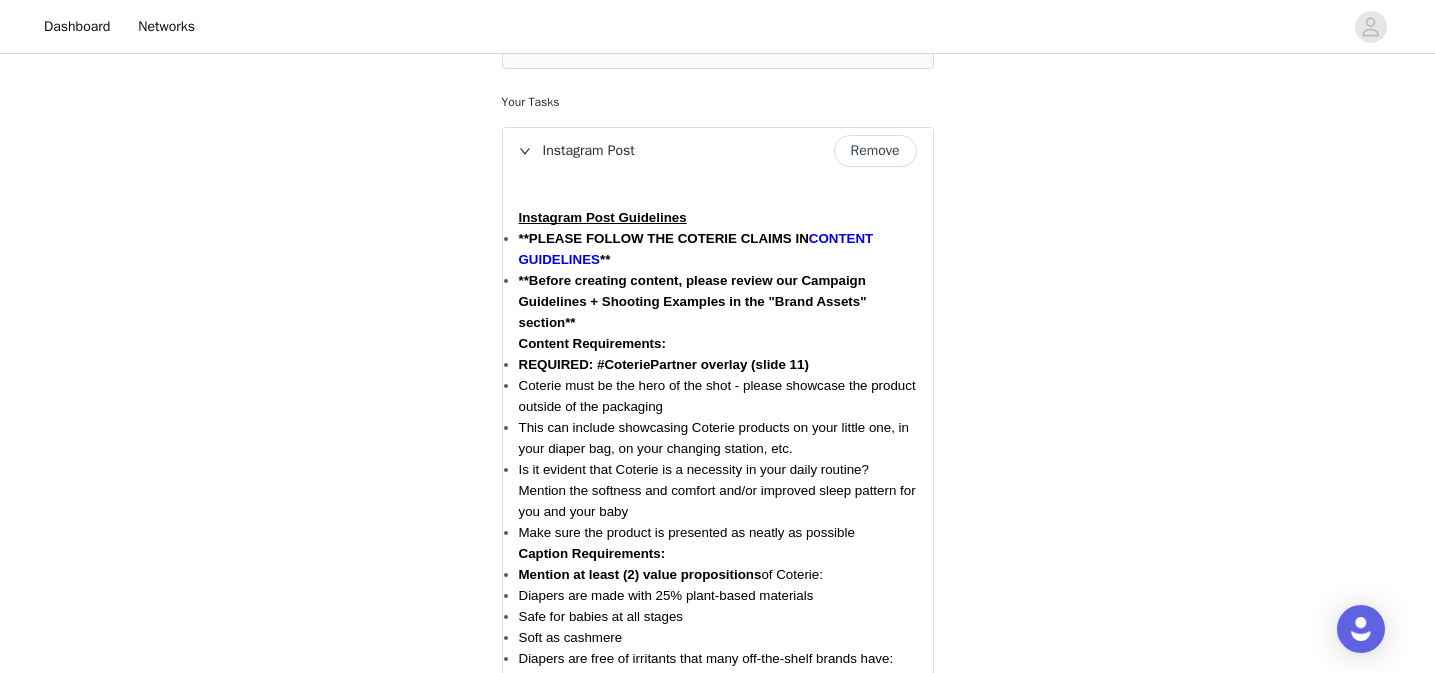 scroll, scrollTop: 343, scrollLeft: 0, axis: vertical 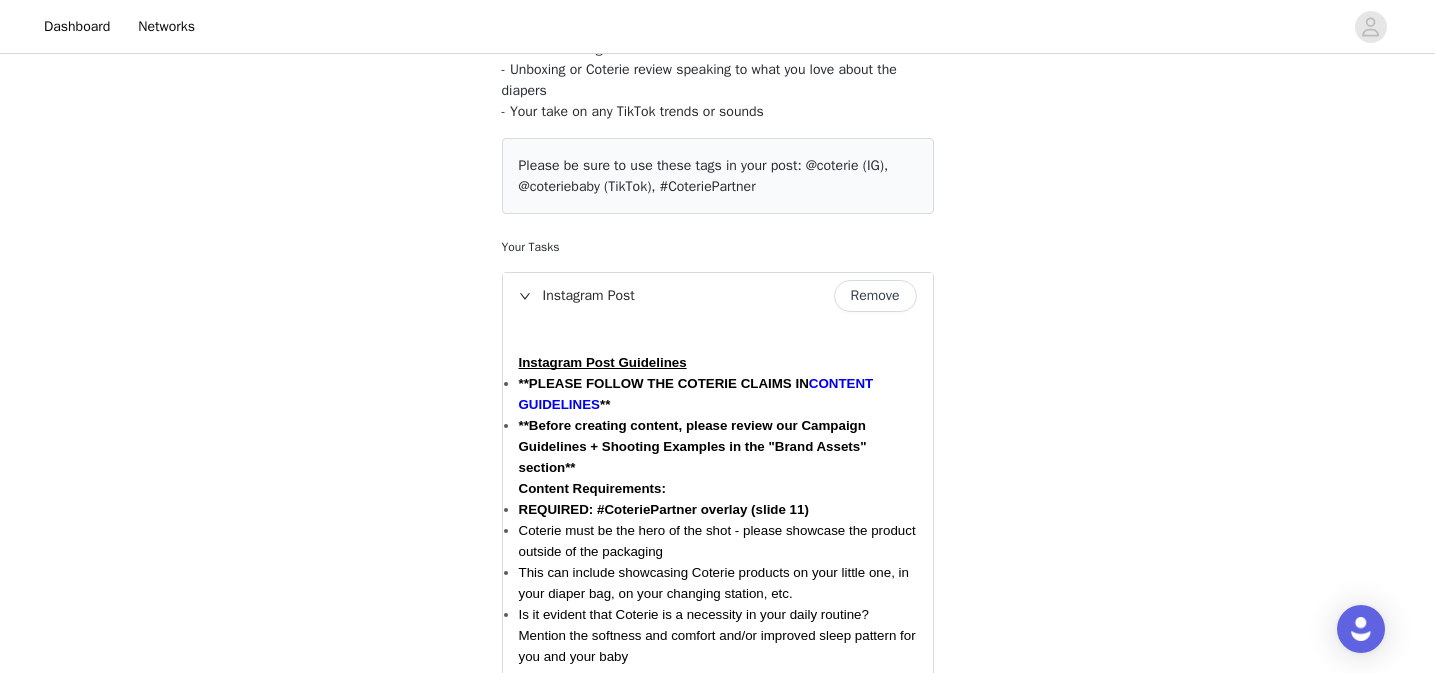 click on "Instagram Post" at bounding box center [718, 296] 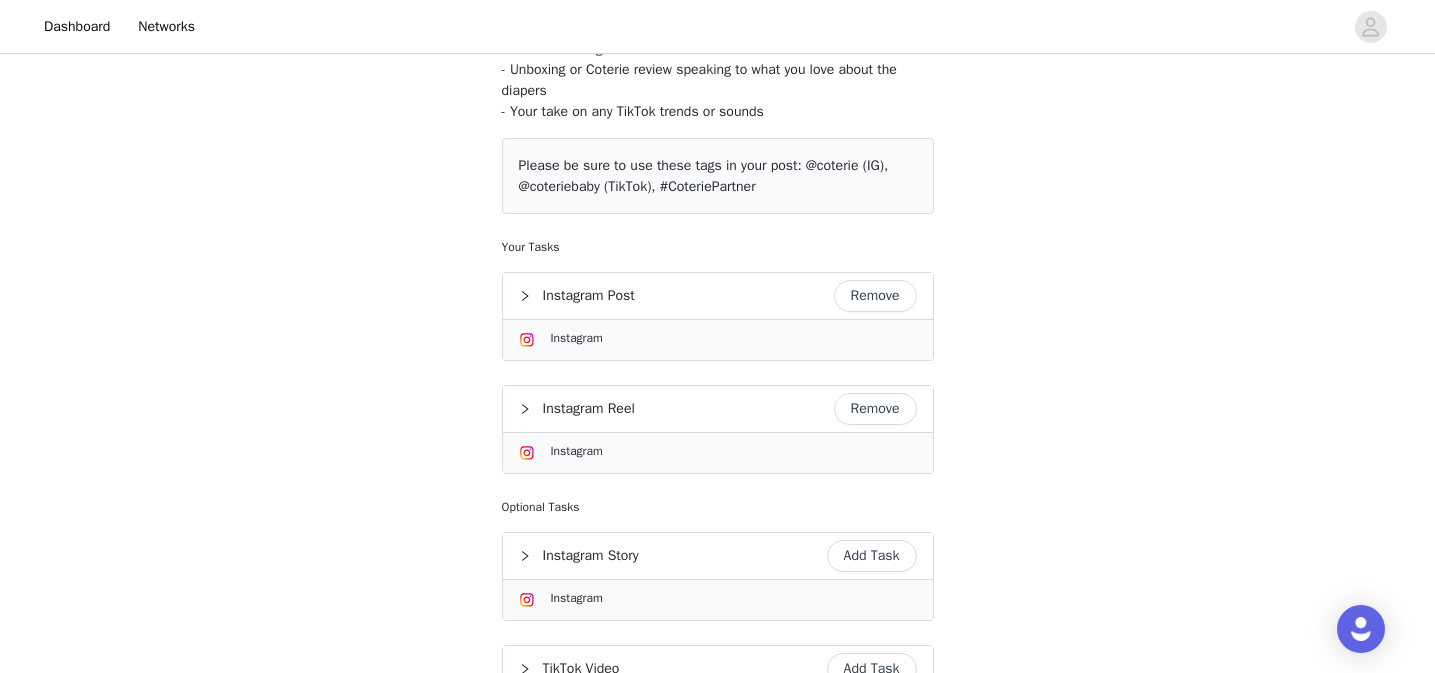scroll, scrollTop: 786, scrollLeft: 0, axis: vertical 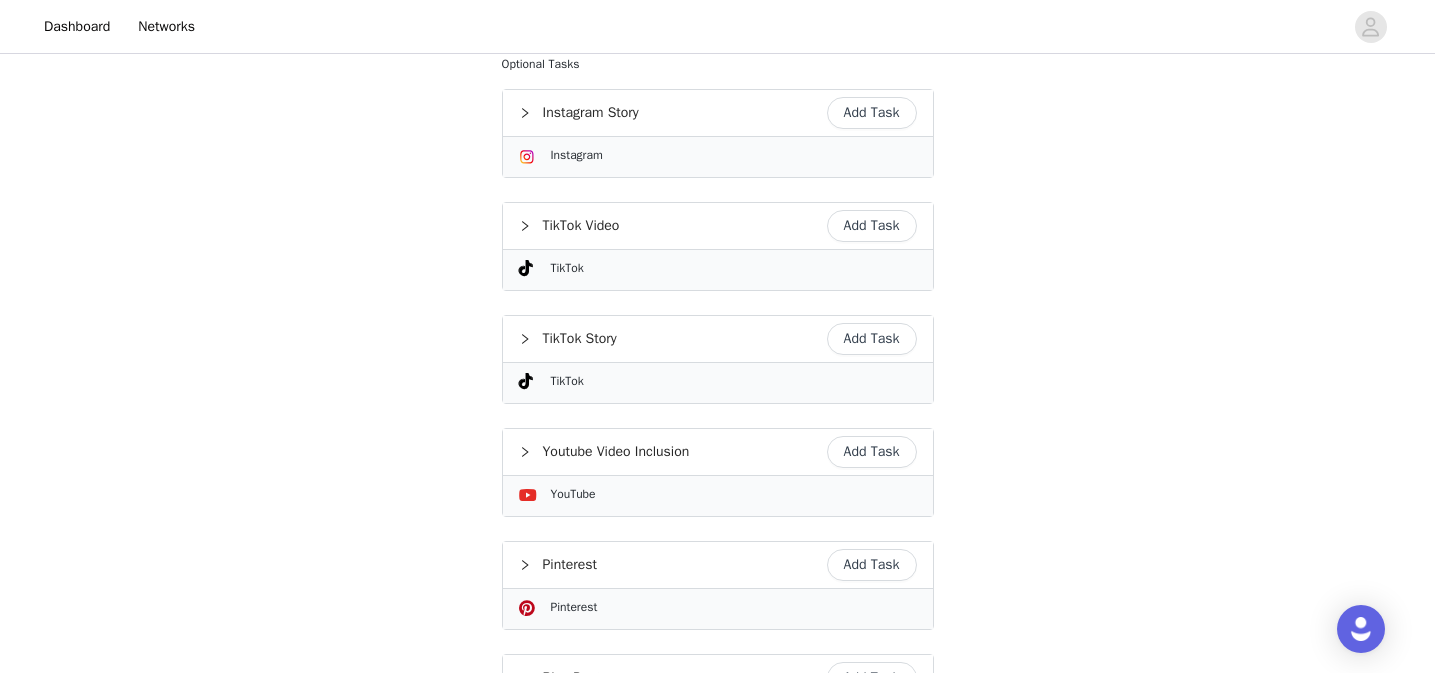 click on "Add Task" at bounding box center [872, 226] 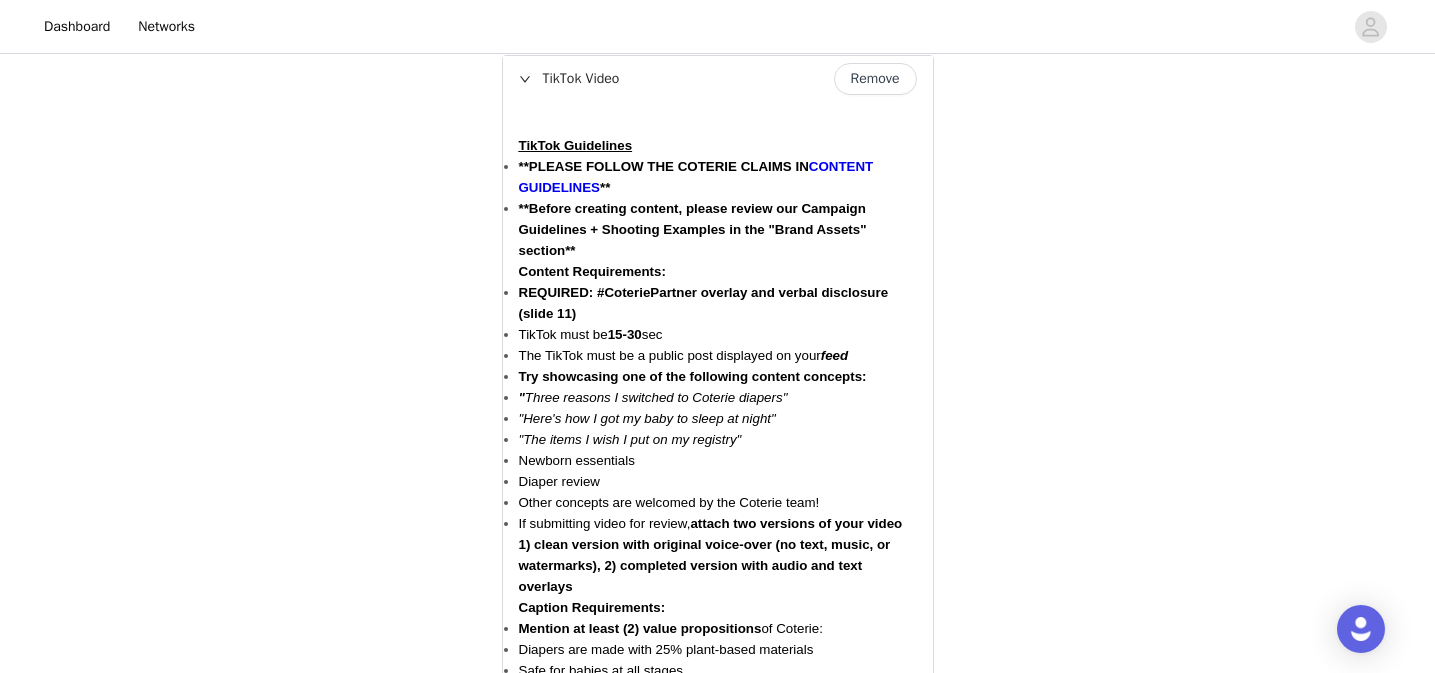 click 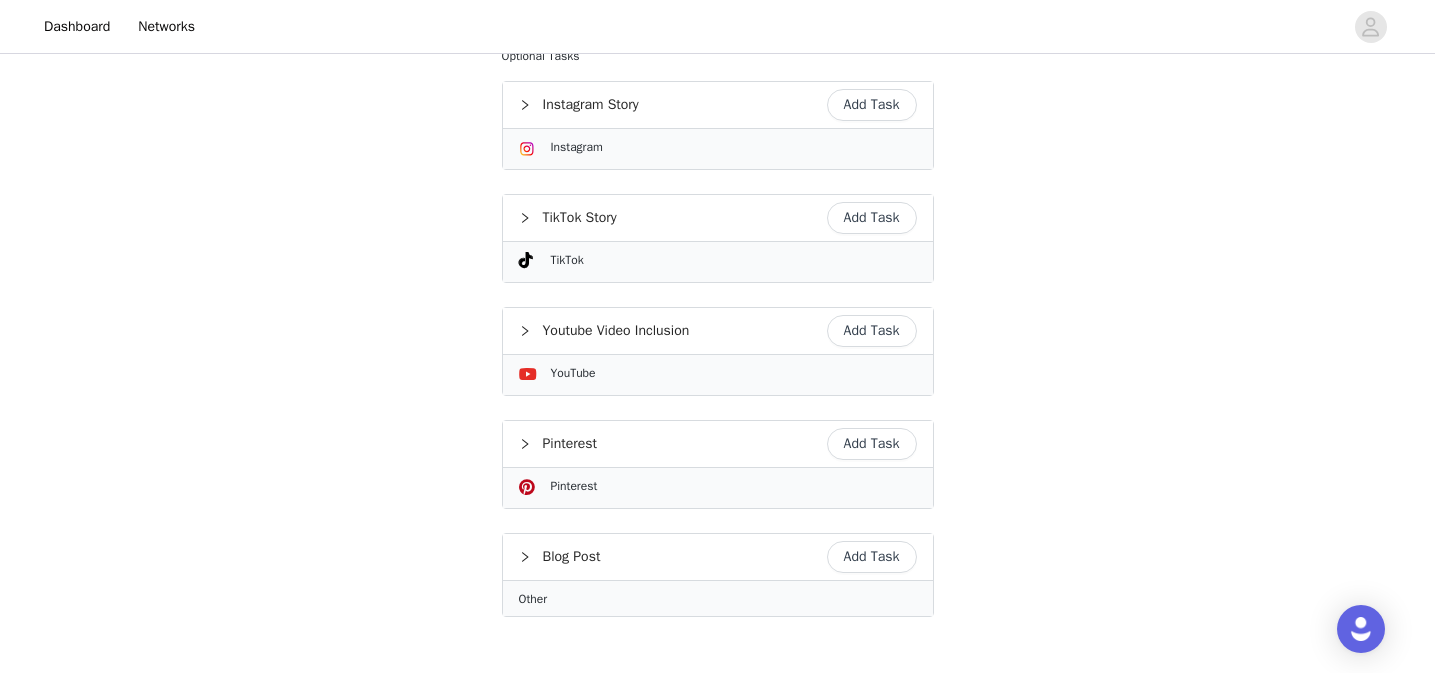 scroll, scrollTop: 780, scrollLeft: 0, axis: vertical 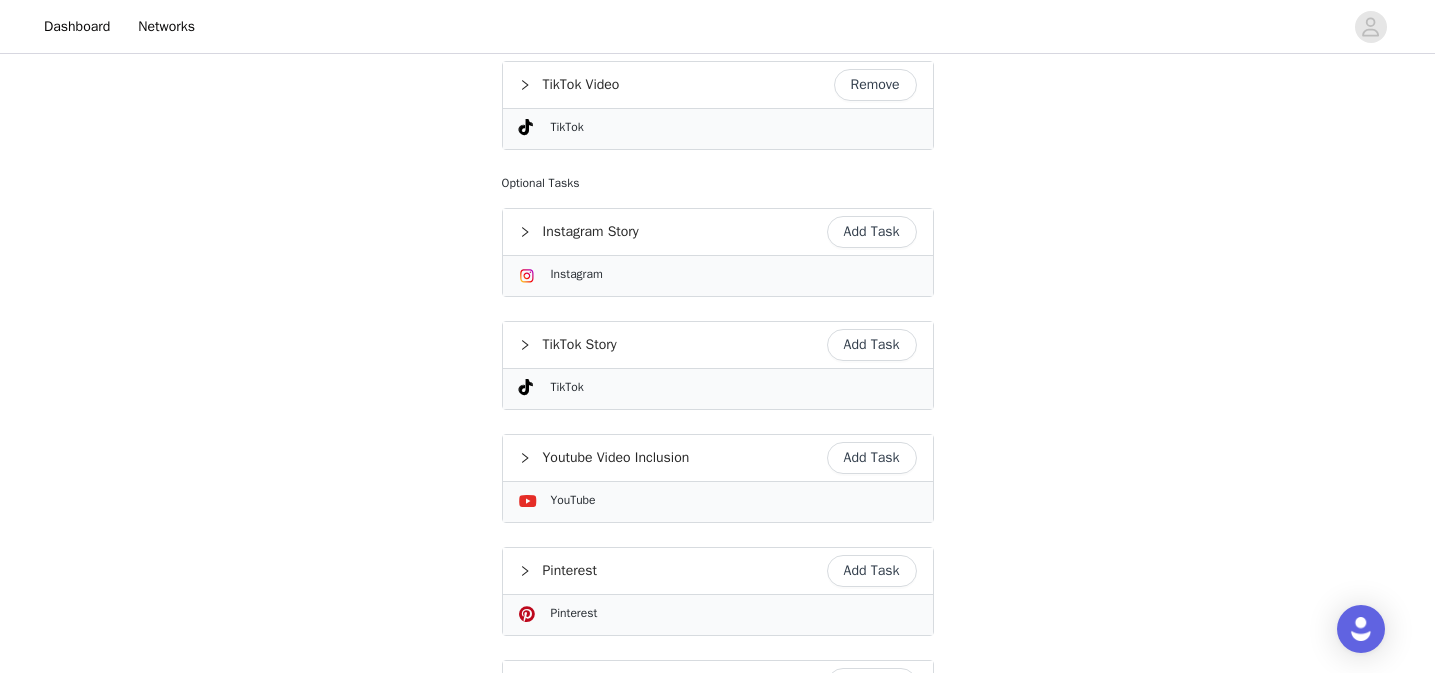 click on "Add Task" at bounding box center [872, 232] 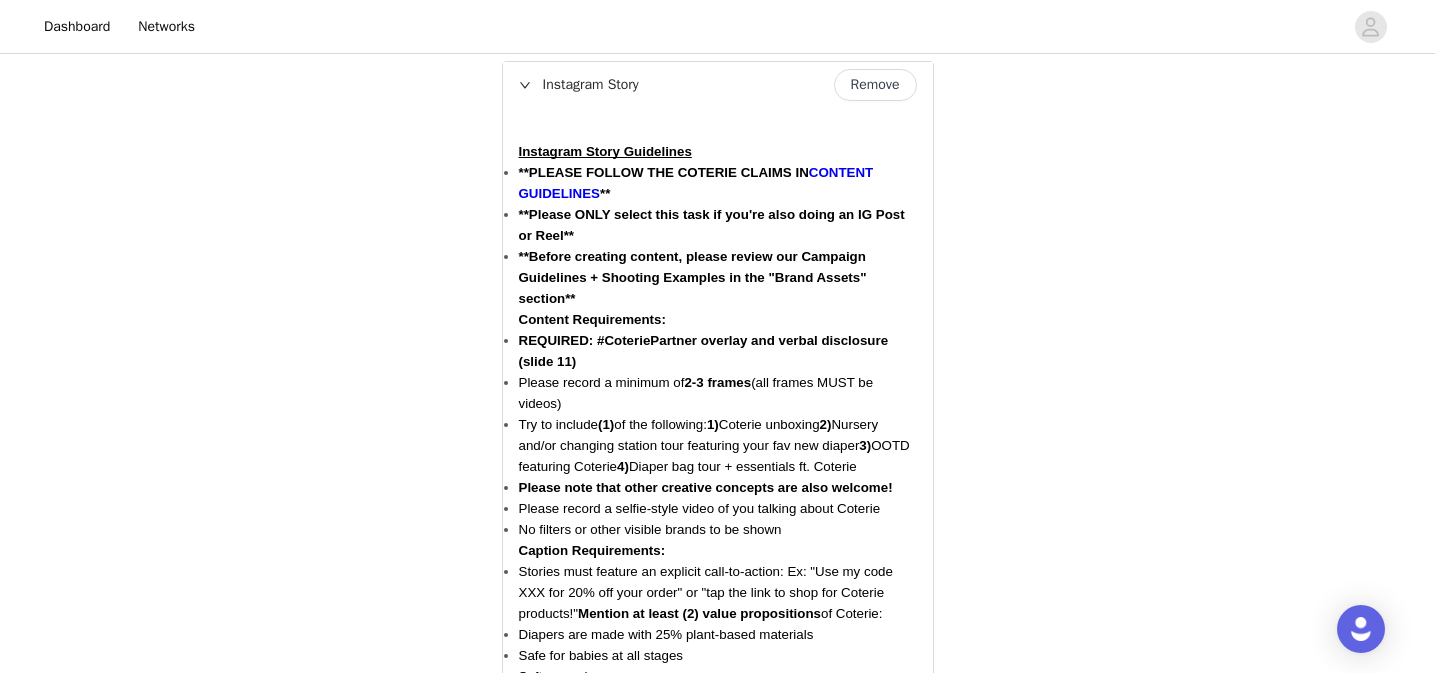 click on "Instagram Story" at bounding box center (718, 85) 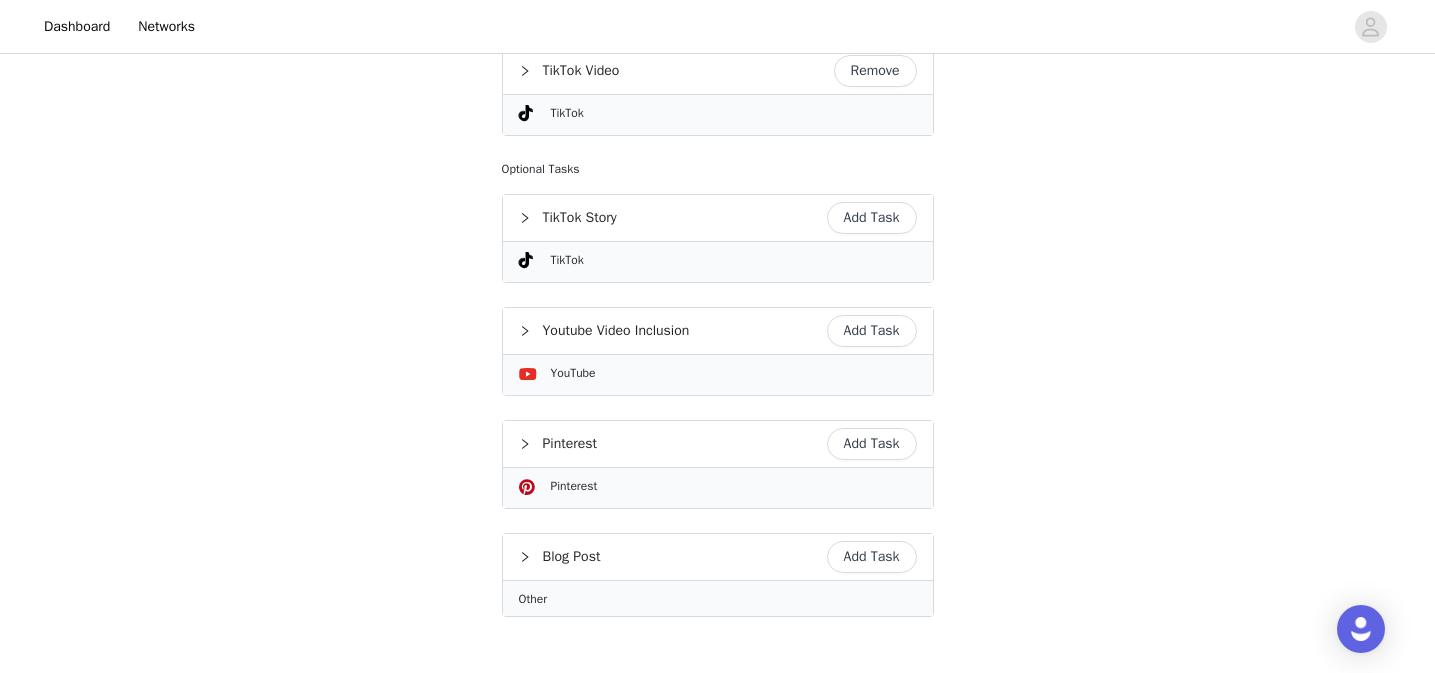 scroll, scrollTop: 1064, scrollLeft: 0, axis: vertical 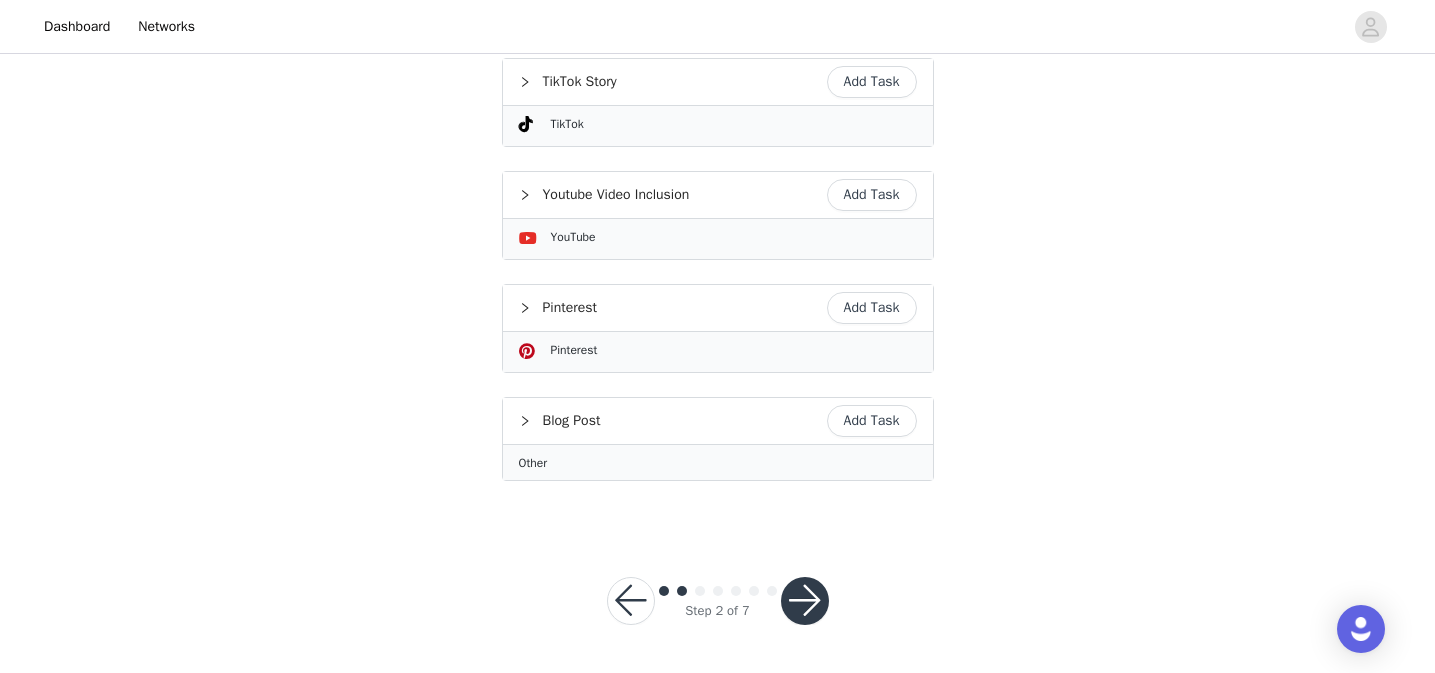 click at bounding box center (805, 601) 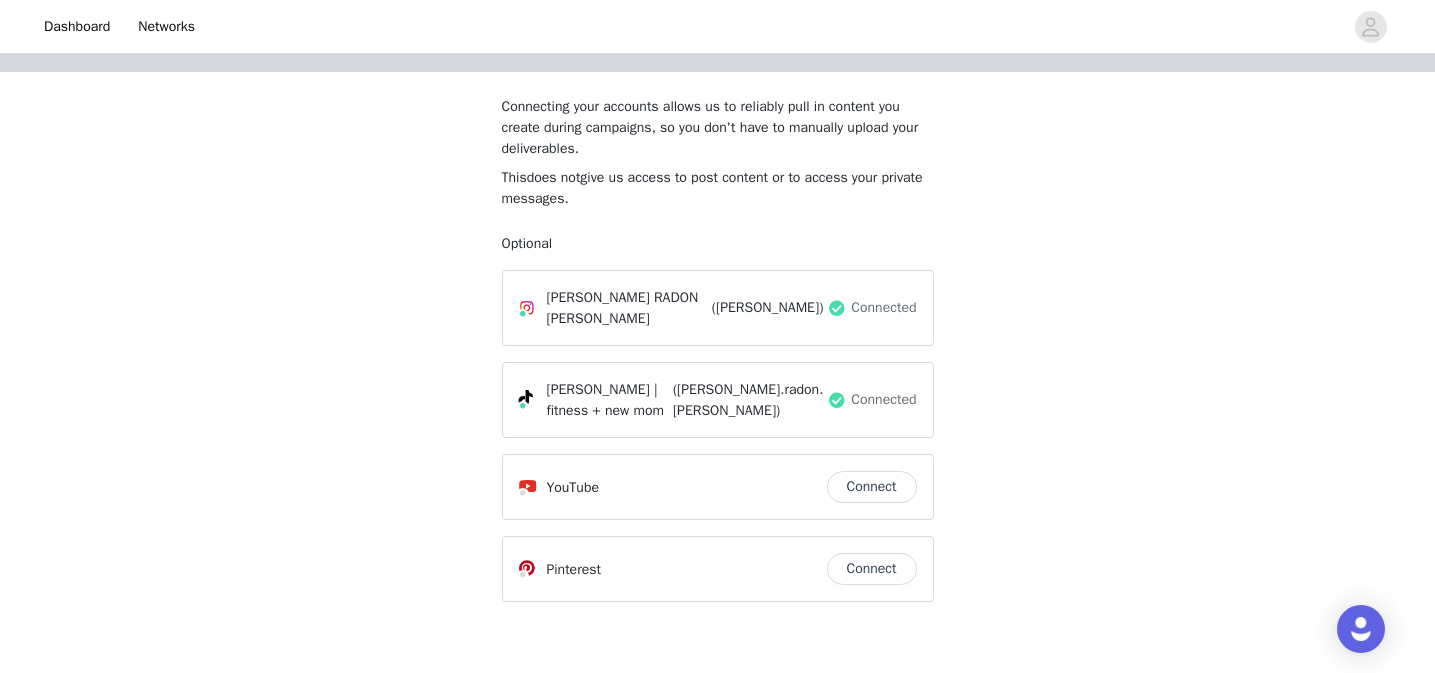 scroll, scrollTop: 250, scrollLeft: 0, axis: vertical 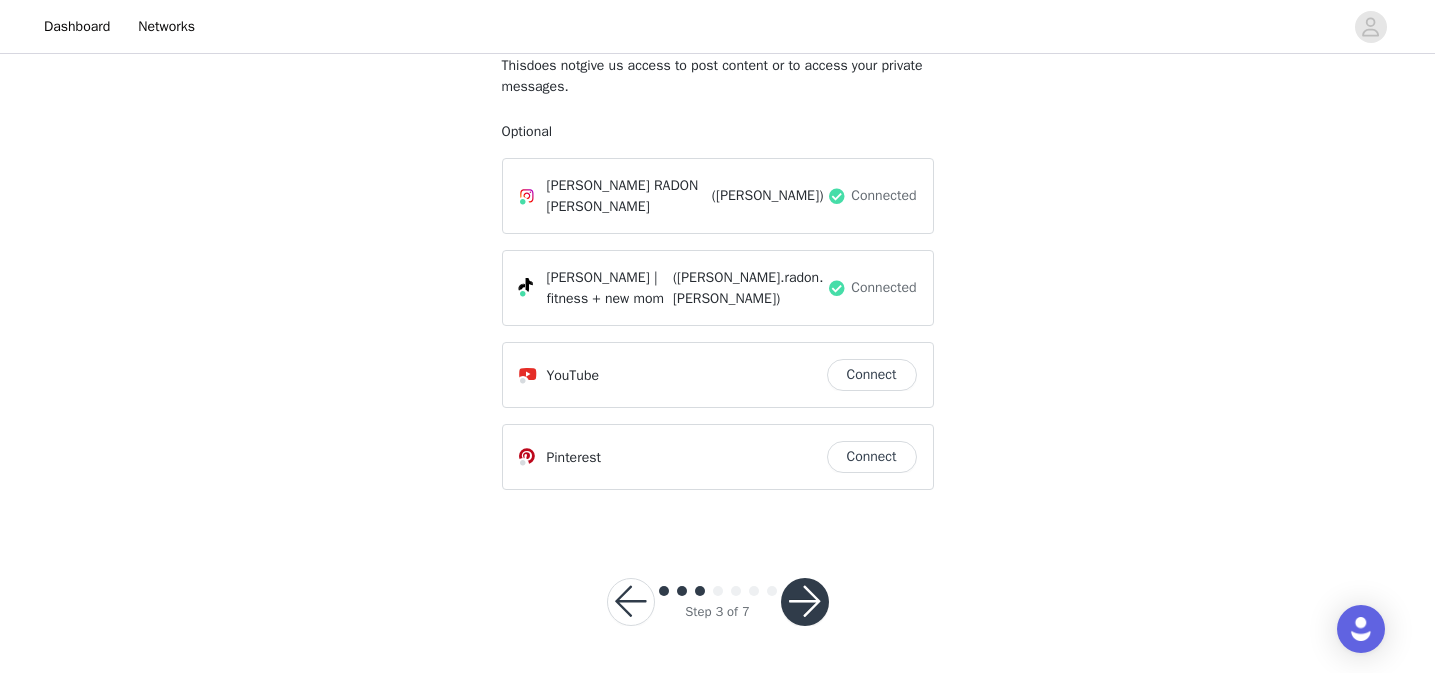 click at bounding box center (805, 602) 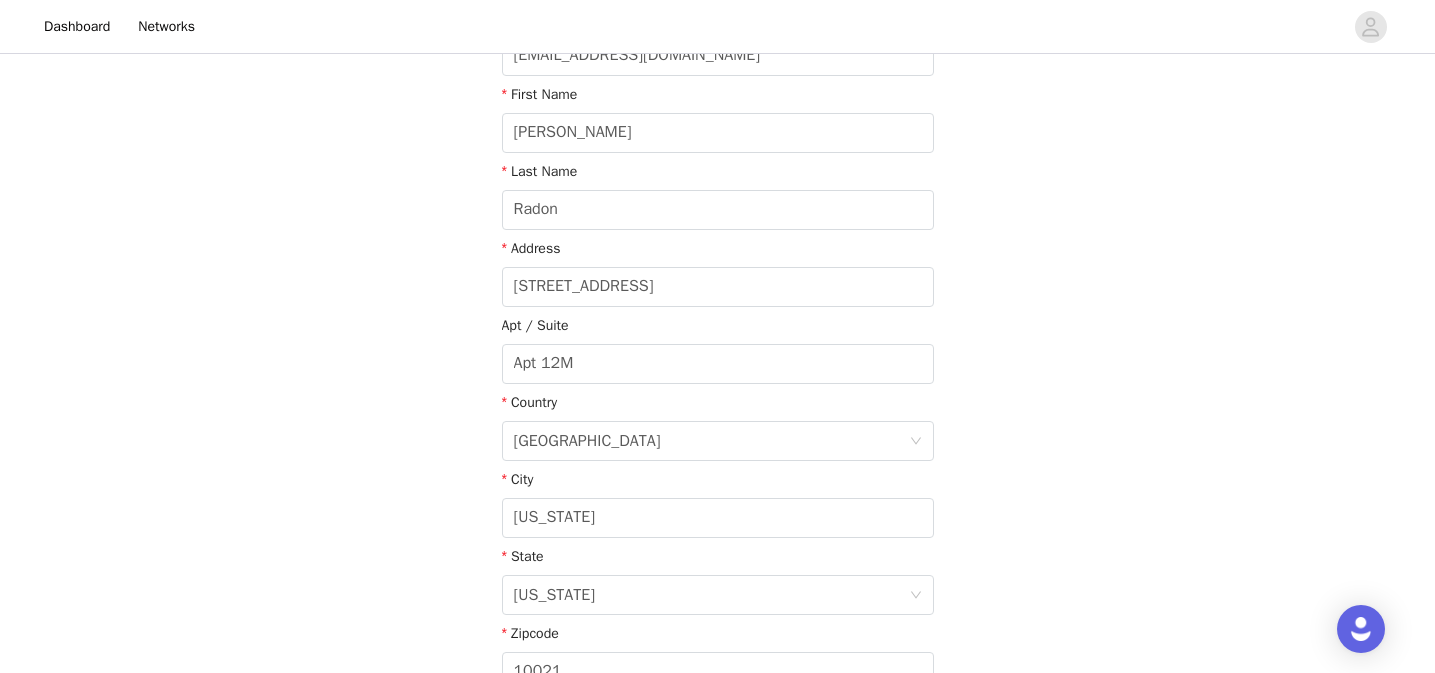 scroll, scrollTop: 561, scrollLeft: 0, axis: vertical 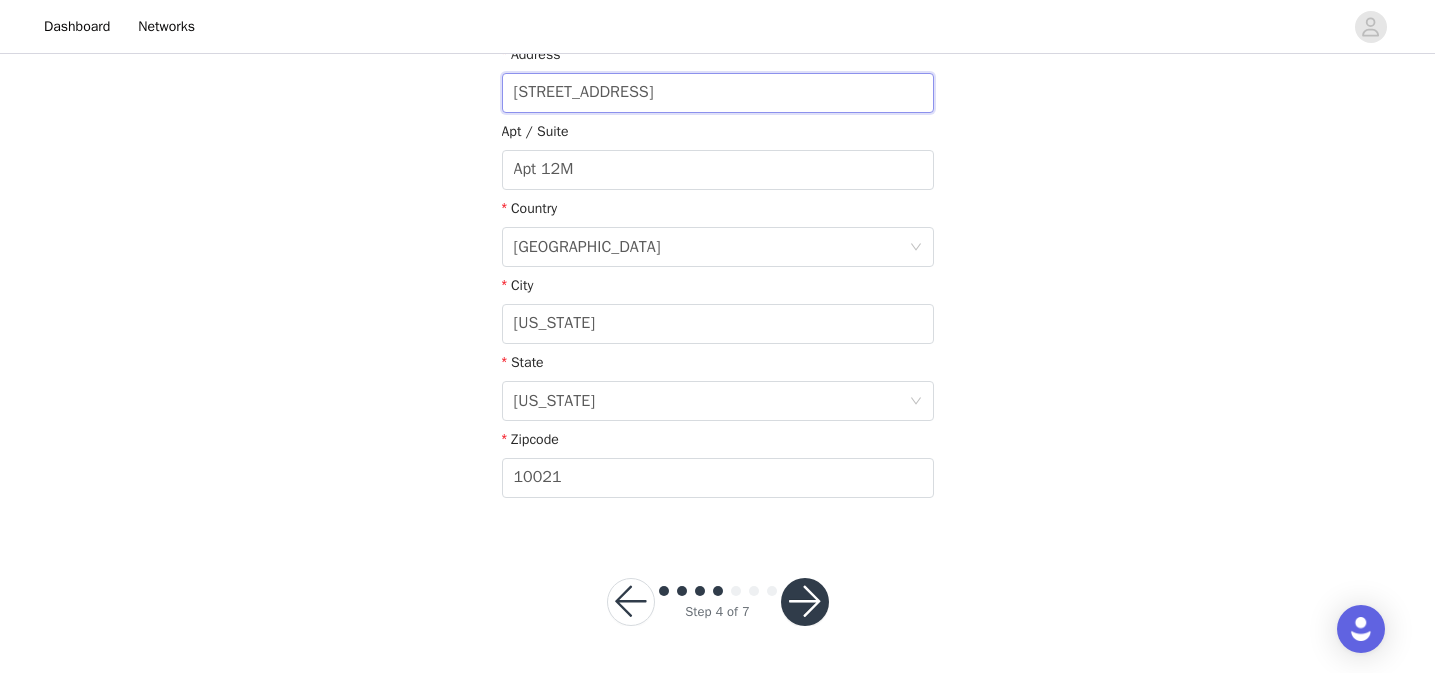 click on "400 E 71st St Apt 12M" at bounding box center (718, 93) 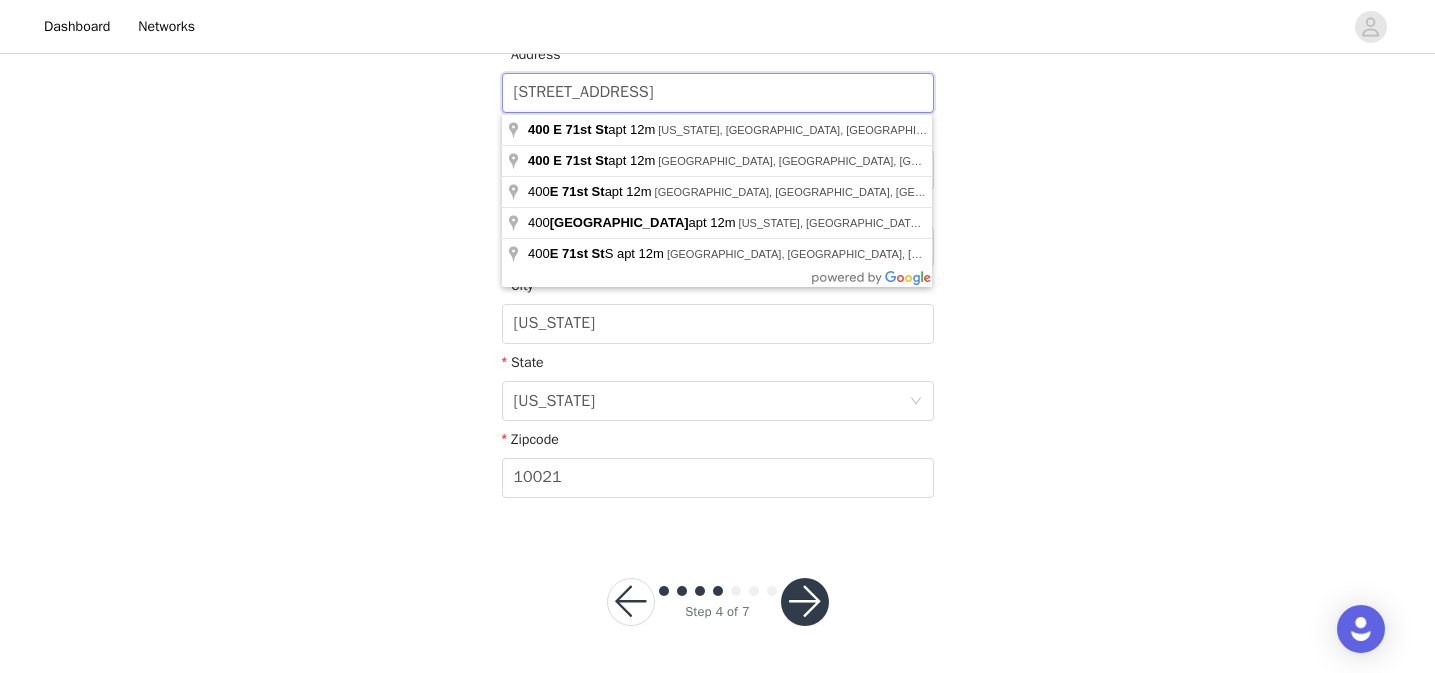 type on "400 E 71st St Apt 12" 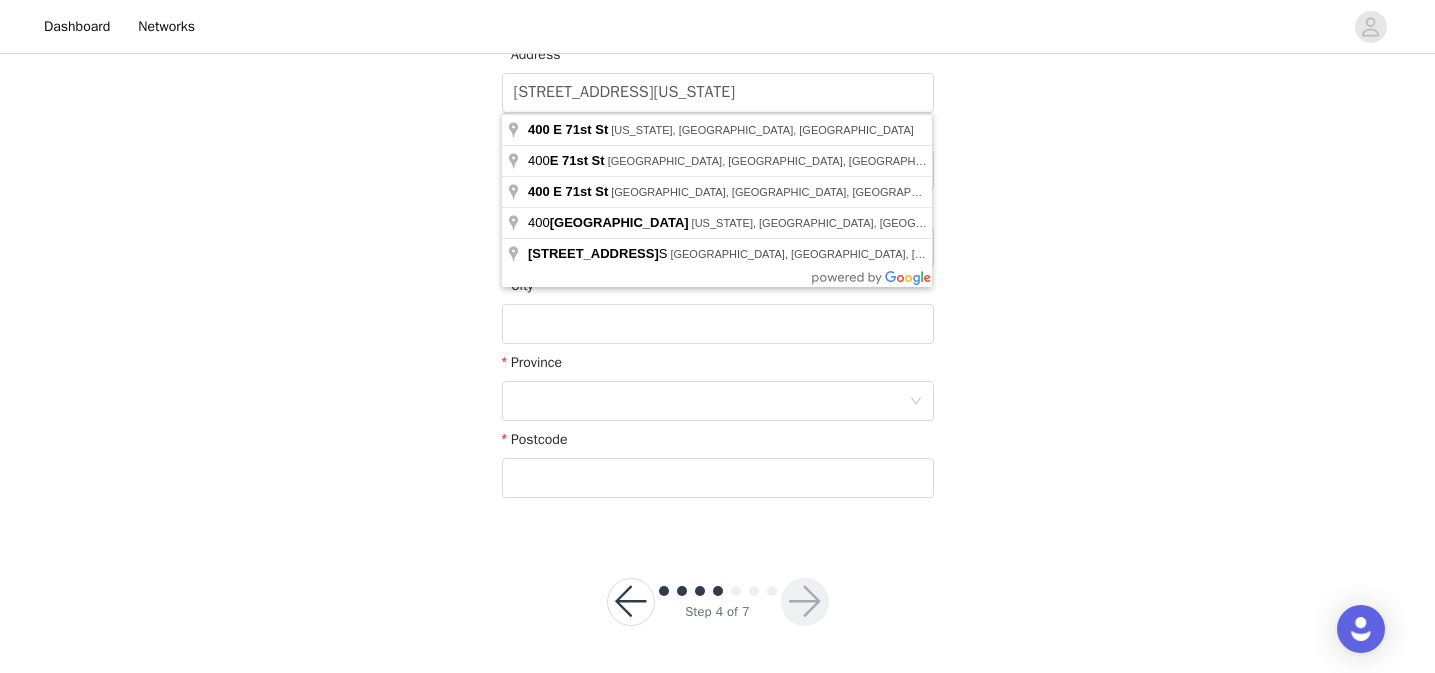 type on "400 E 71st St" 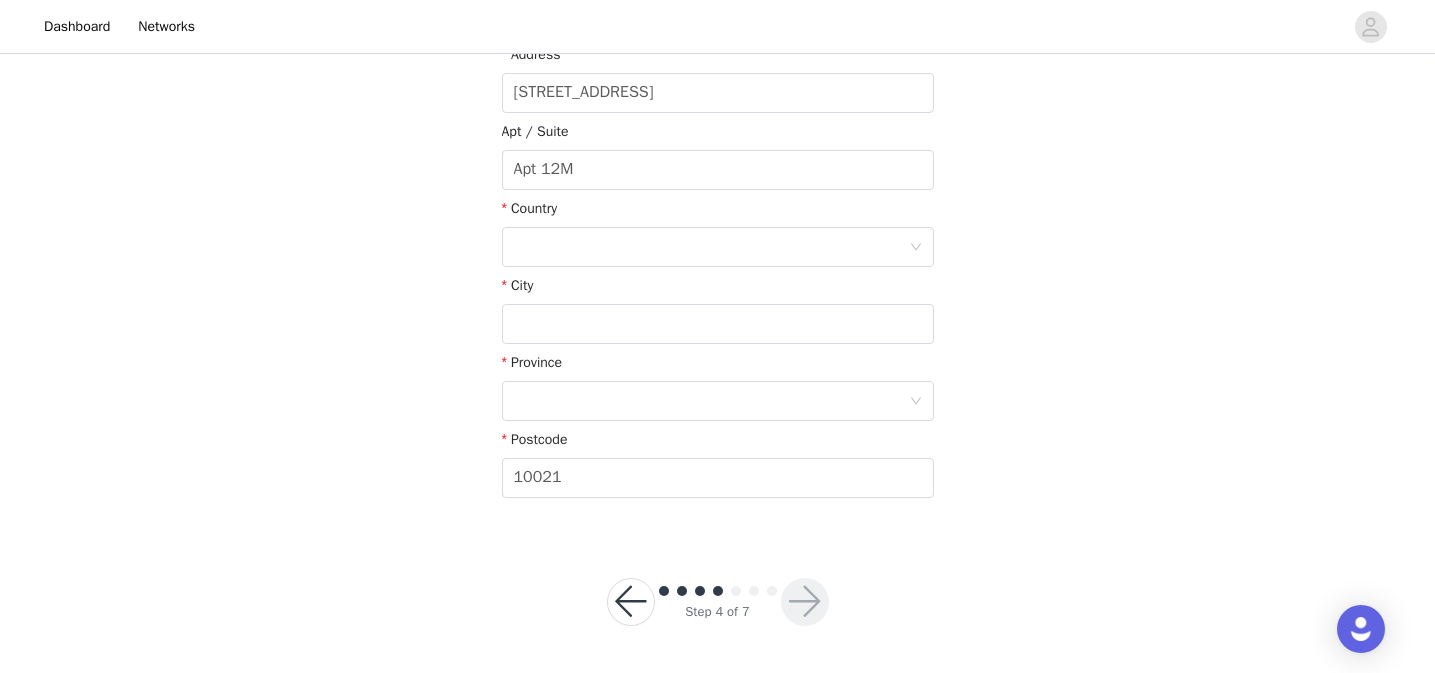 click on "This is where we will send your products. Please make sure this is up to date.         Please provide your shipping address     Email nradon92@gmail.com   First Name Nicole   Last Name Radon   Address 400 E 71st St   Apt / Suite Apt 12M   Country     City   Province     Postcode 10021" at bounding box center (718, 89) 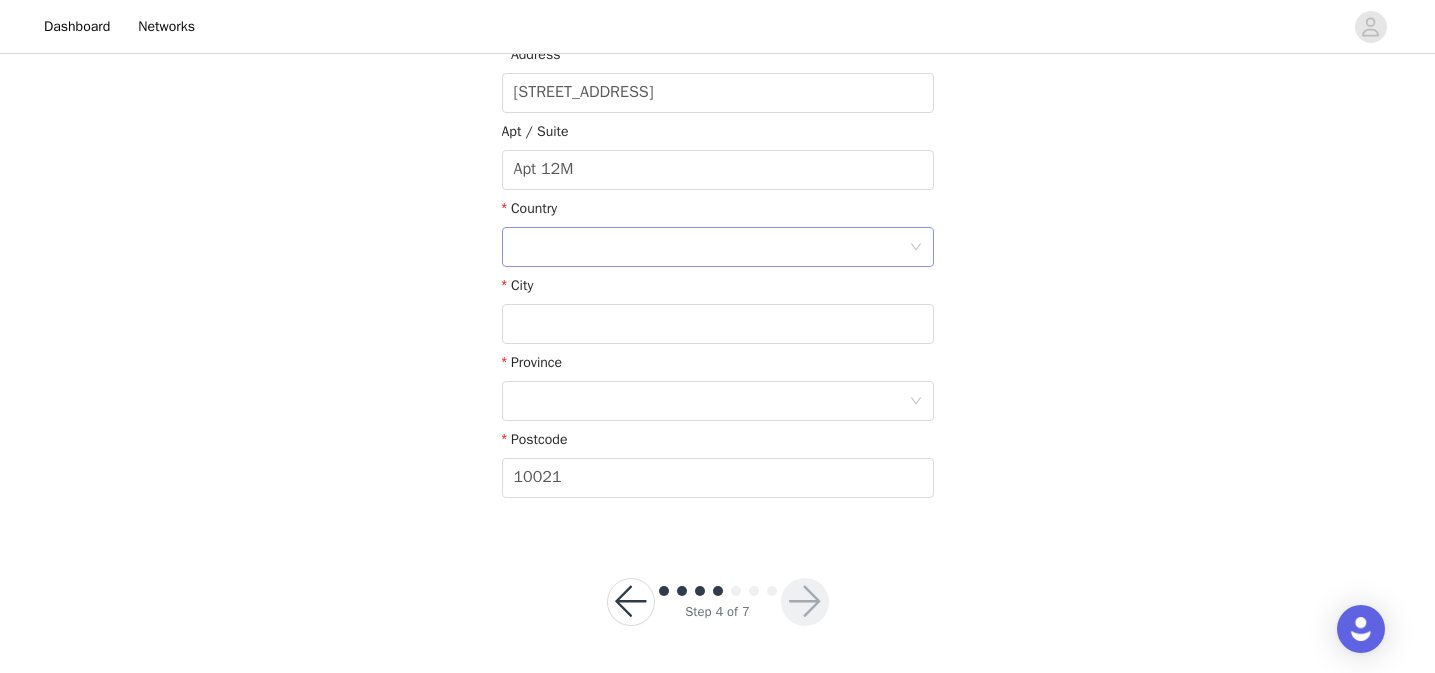 click at bounding box center (711, 247) 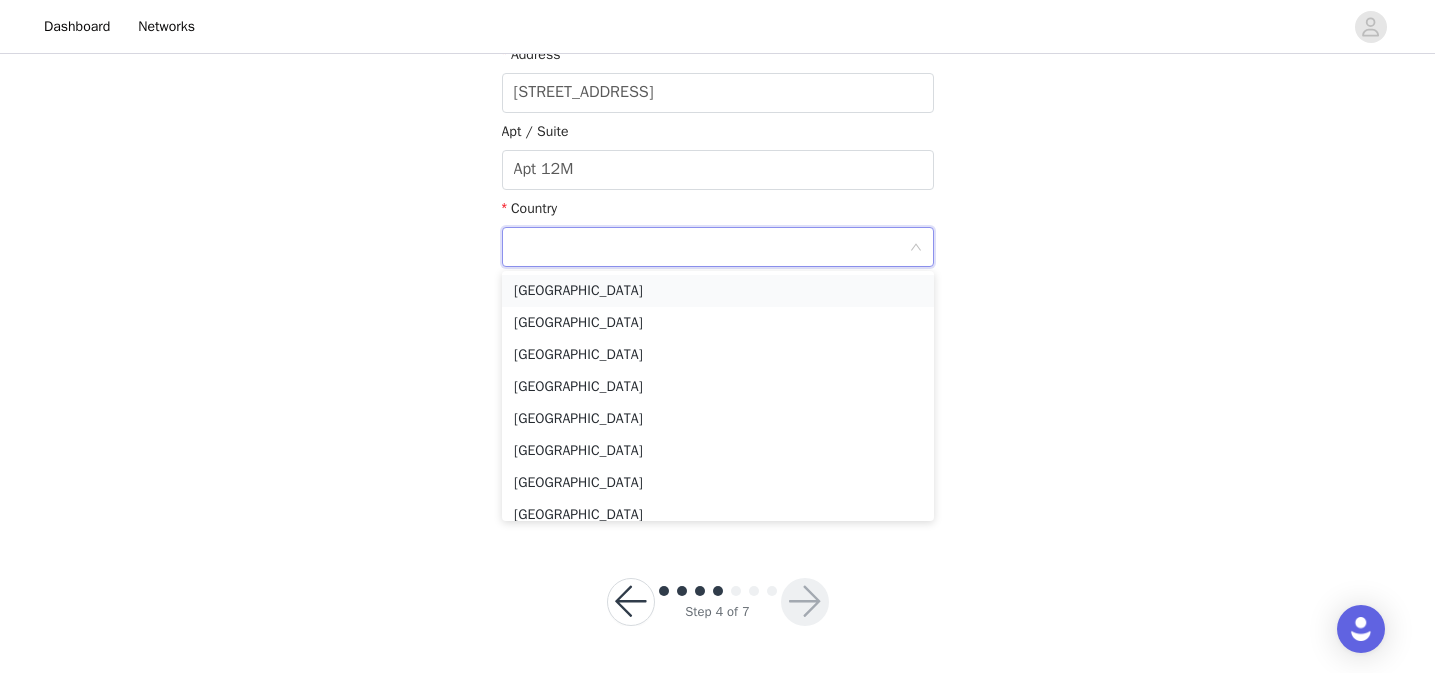 click on "[GEOGRAPHIC_DATA]" at bounding box center (718, 291) 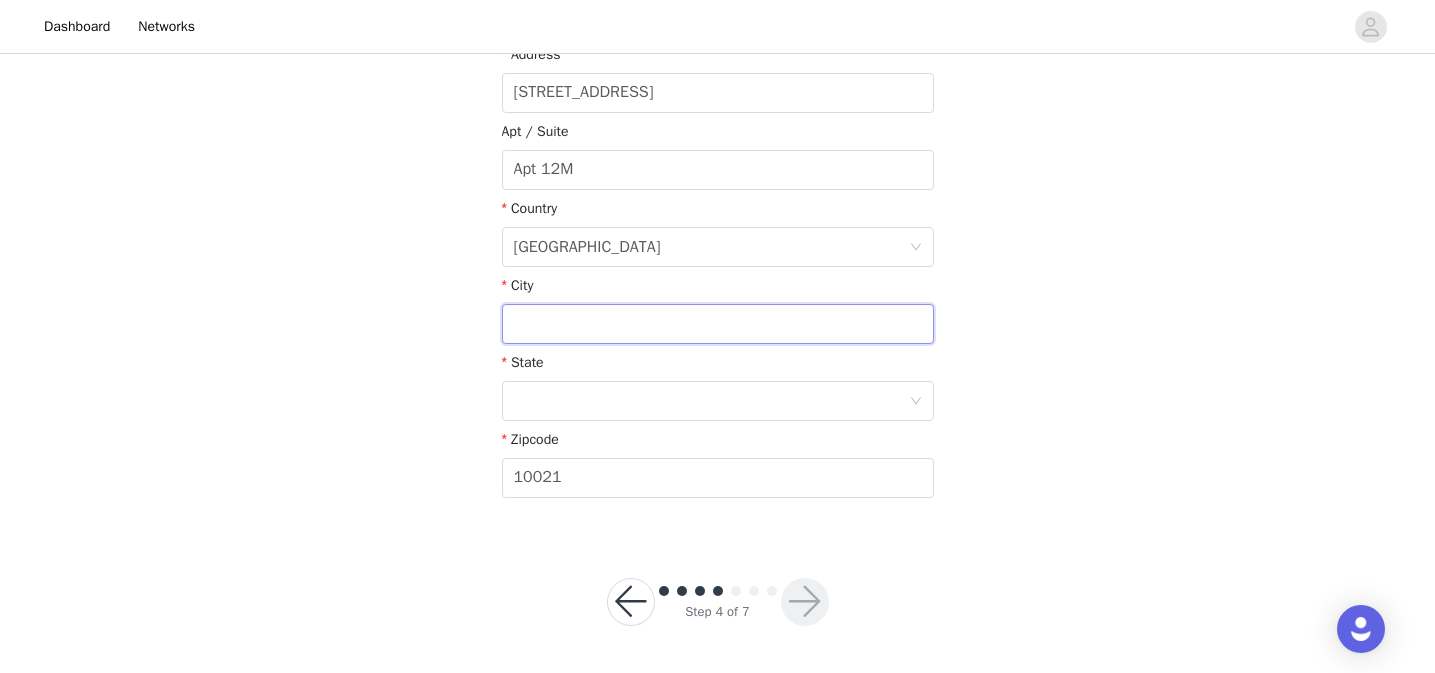 click at bounding box center [718, 324] 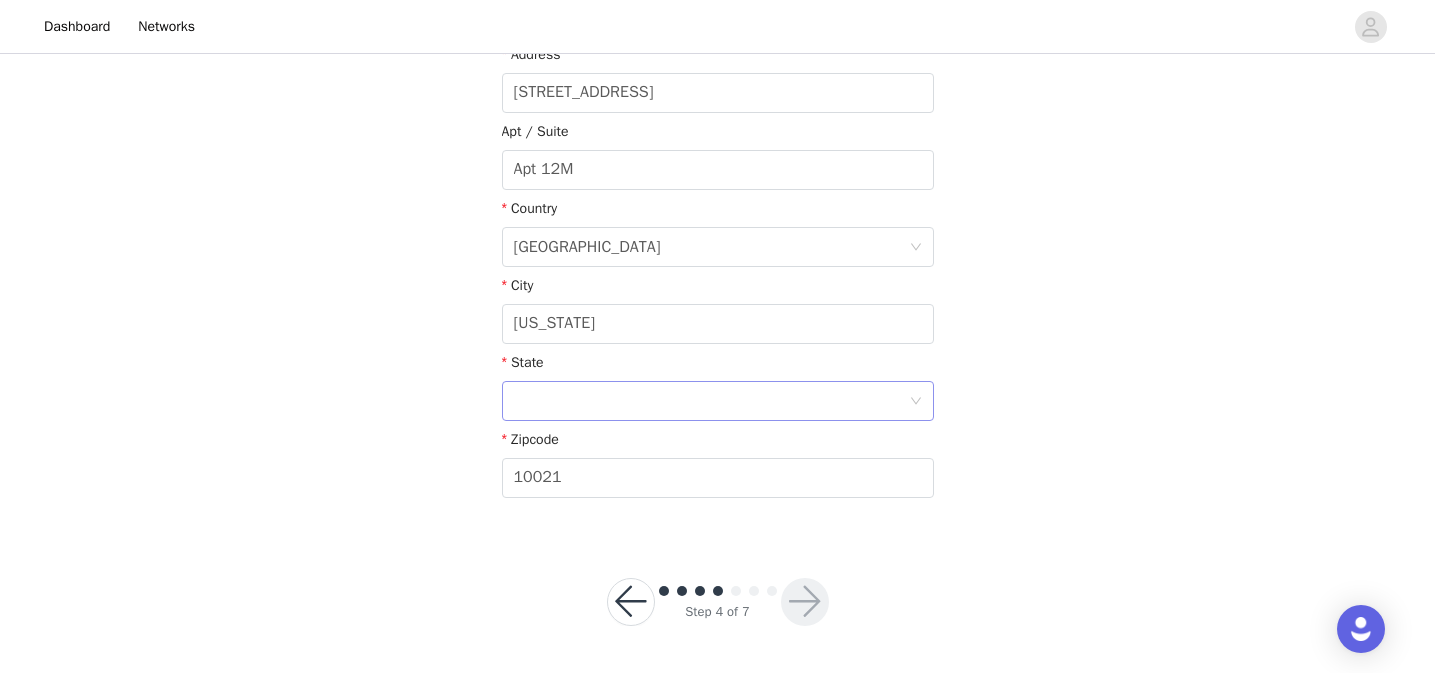 click at bounding box center (711, 401) 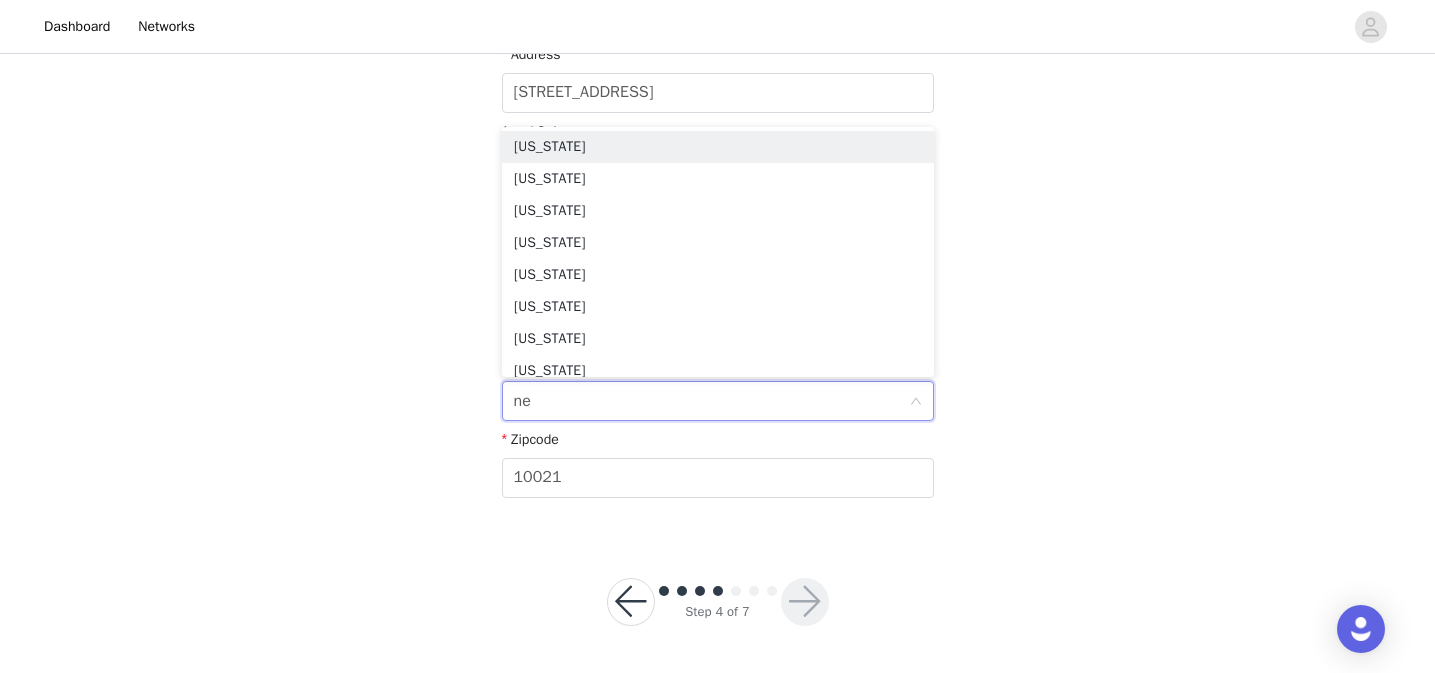 type on "new" 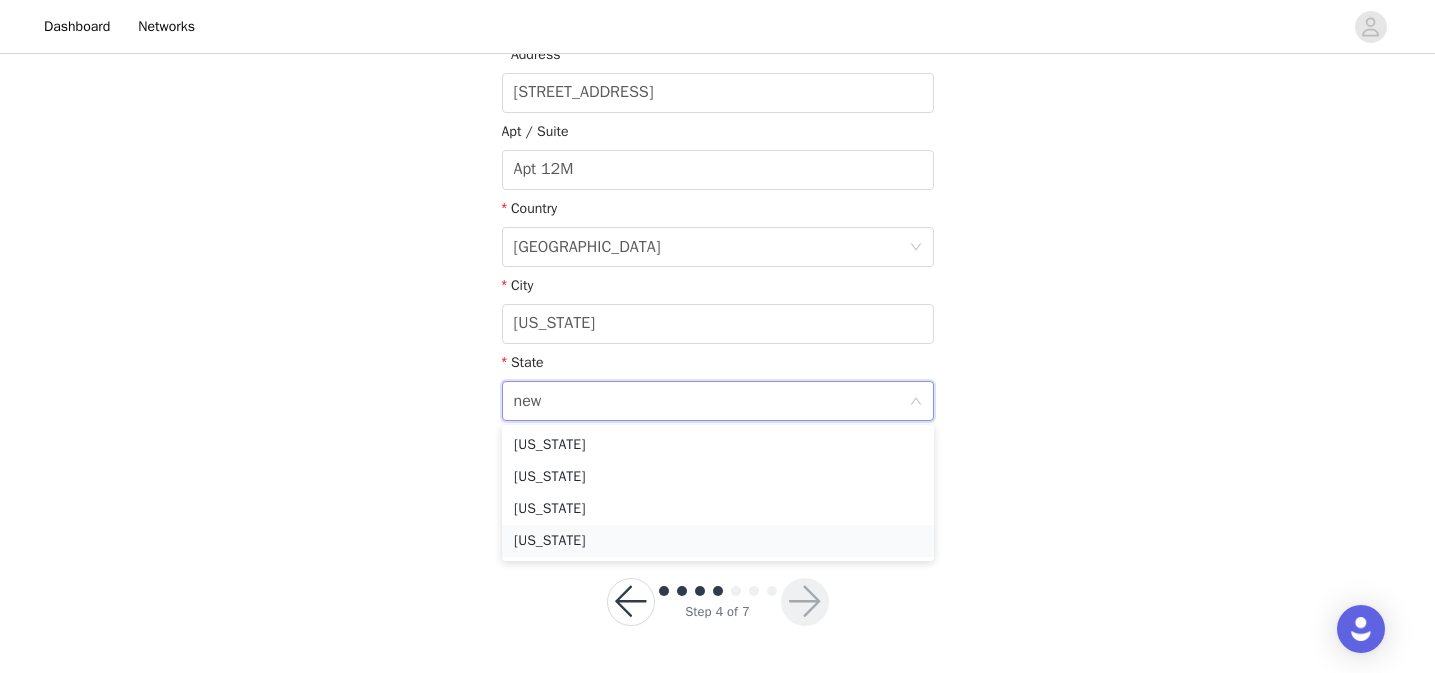 click on "New York" at bounding box center (718, 541) 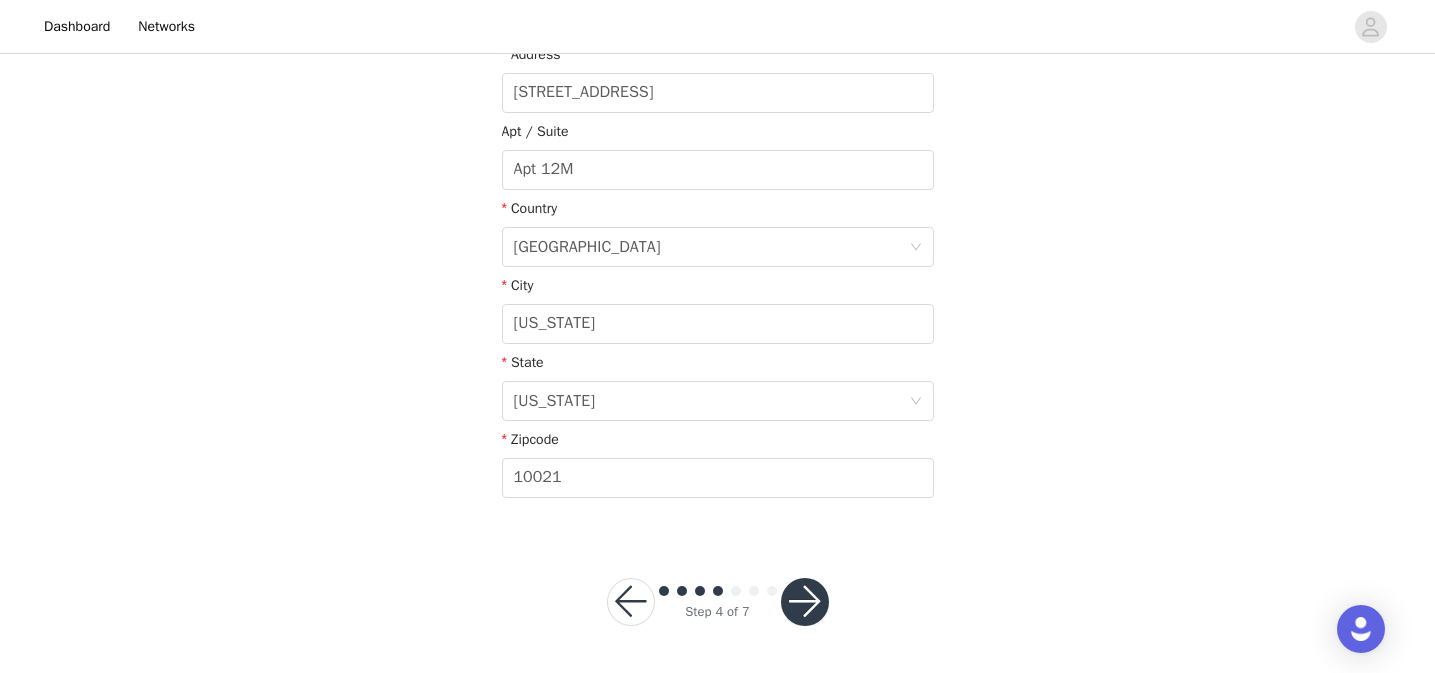 click at bounding box center (805, 602) 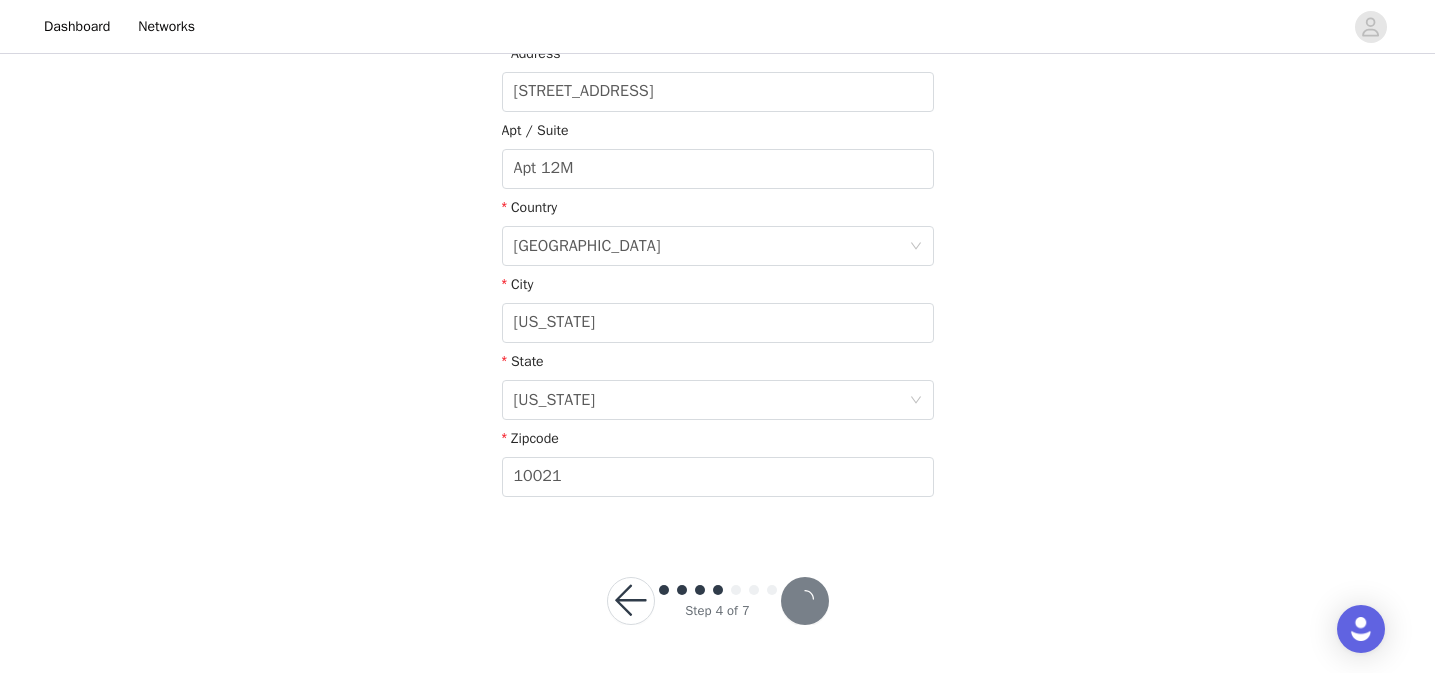 scroll, scrollTop: 487, scrollLeft: 0, axis: vertical 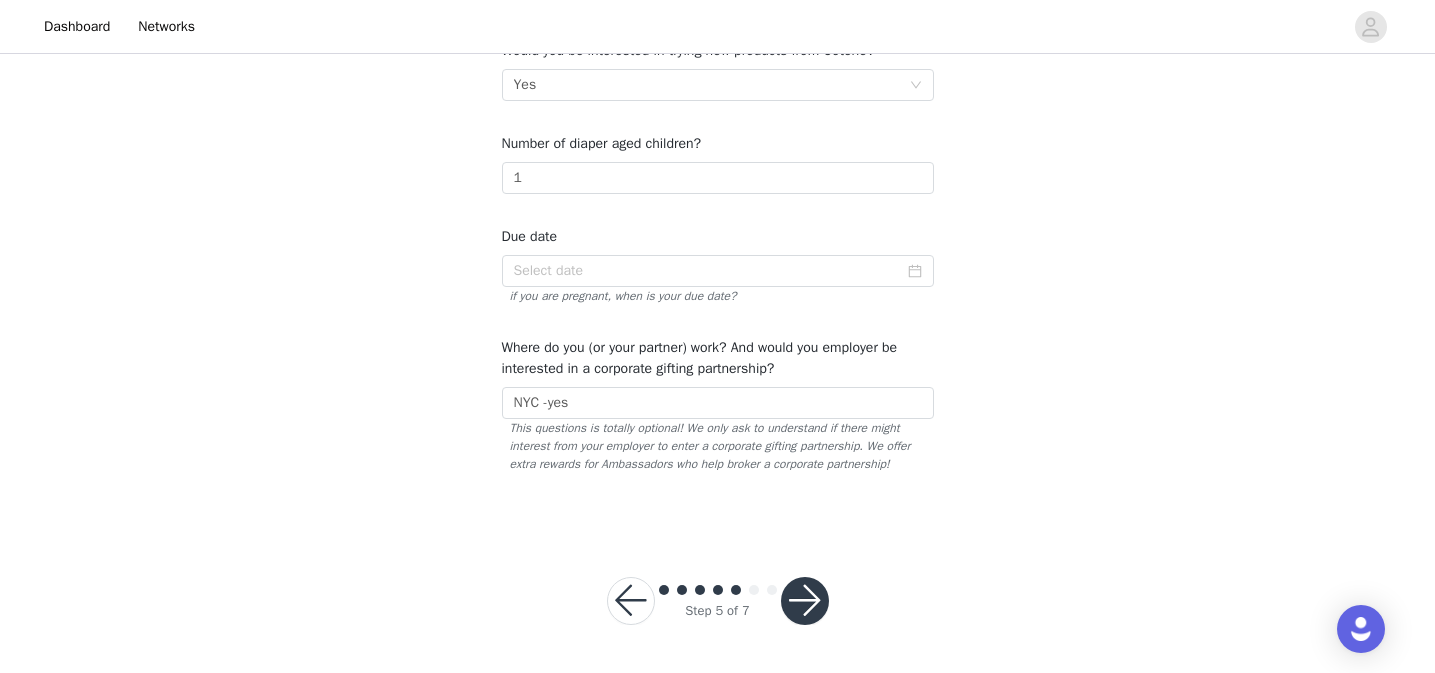 click at bounding box center [805, 601] 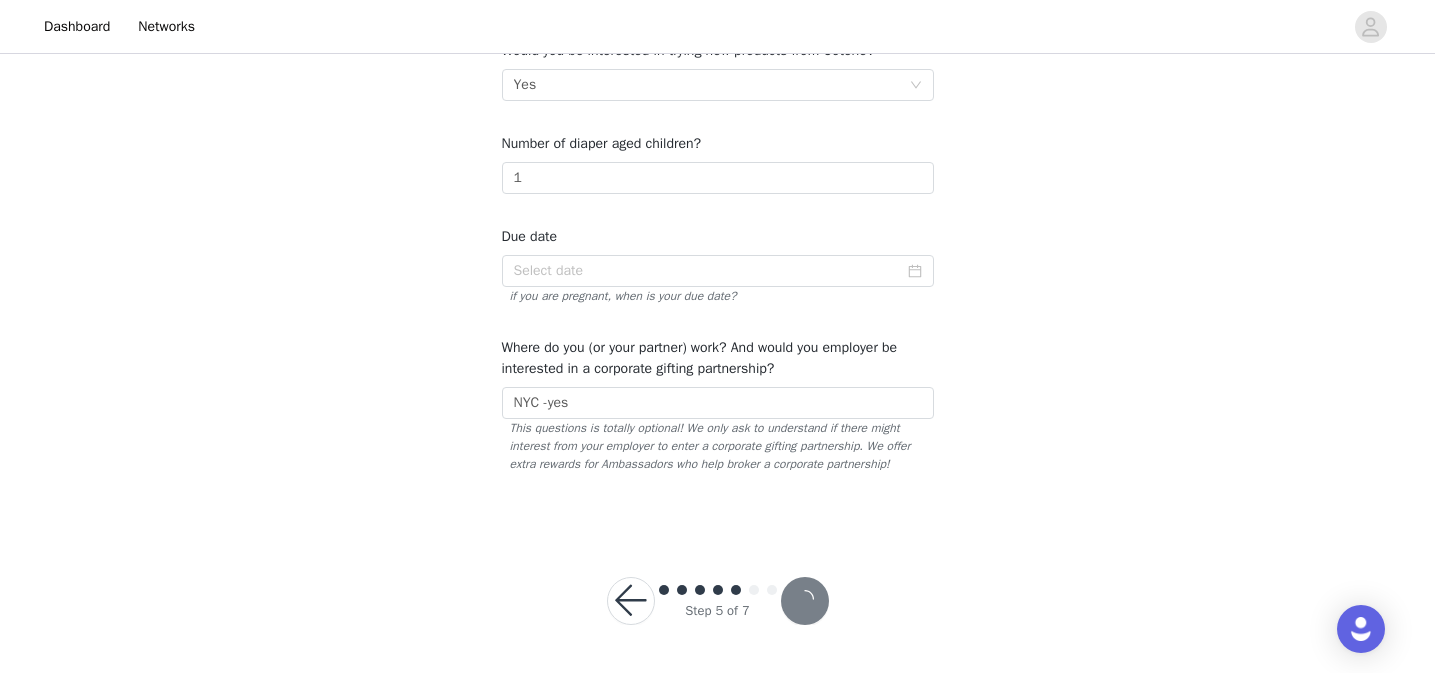 scroll, scrollTop: 0, scrollLeft: 0, axis: both 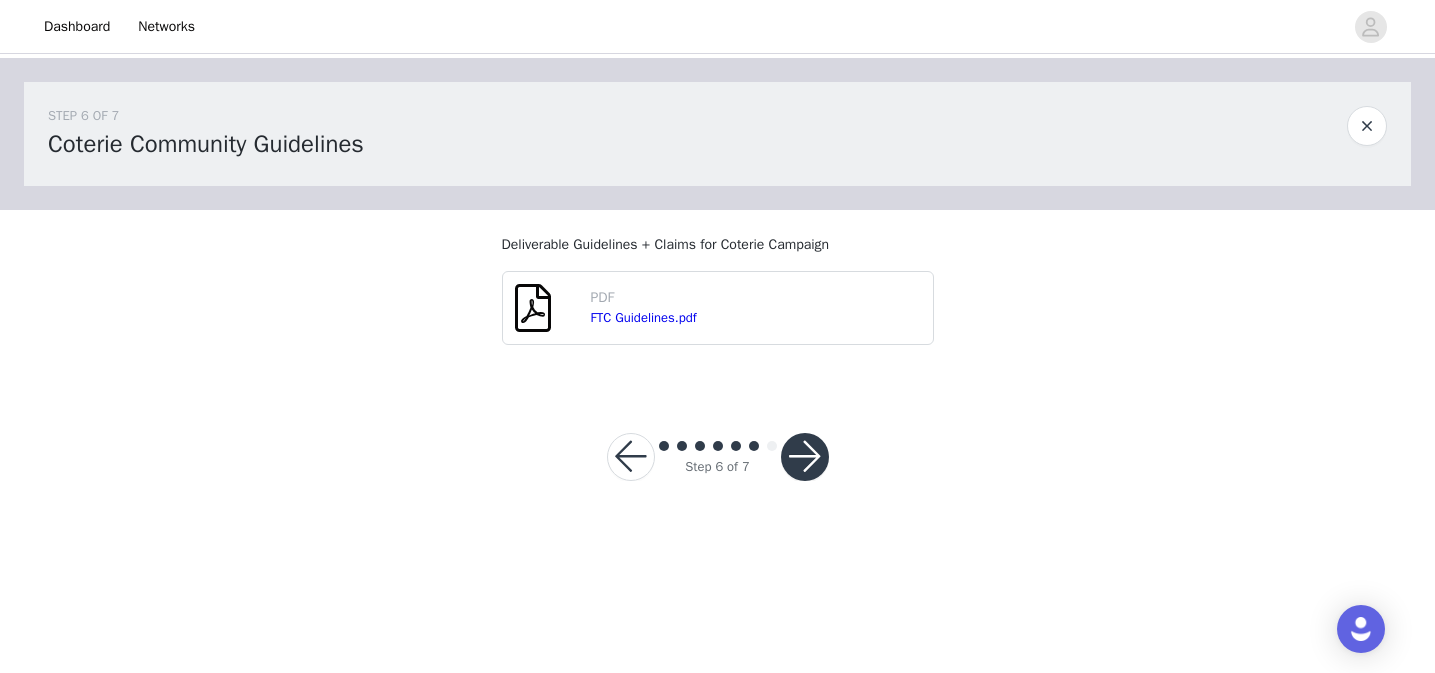 click at bounding box center (805, 457) 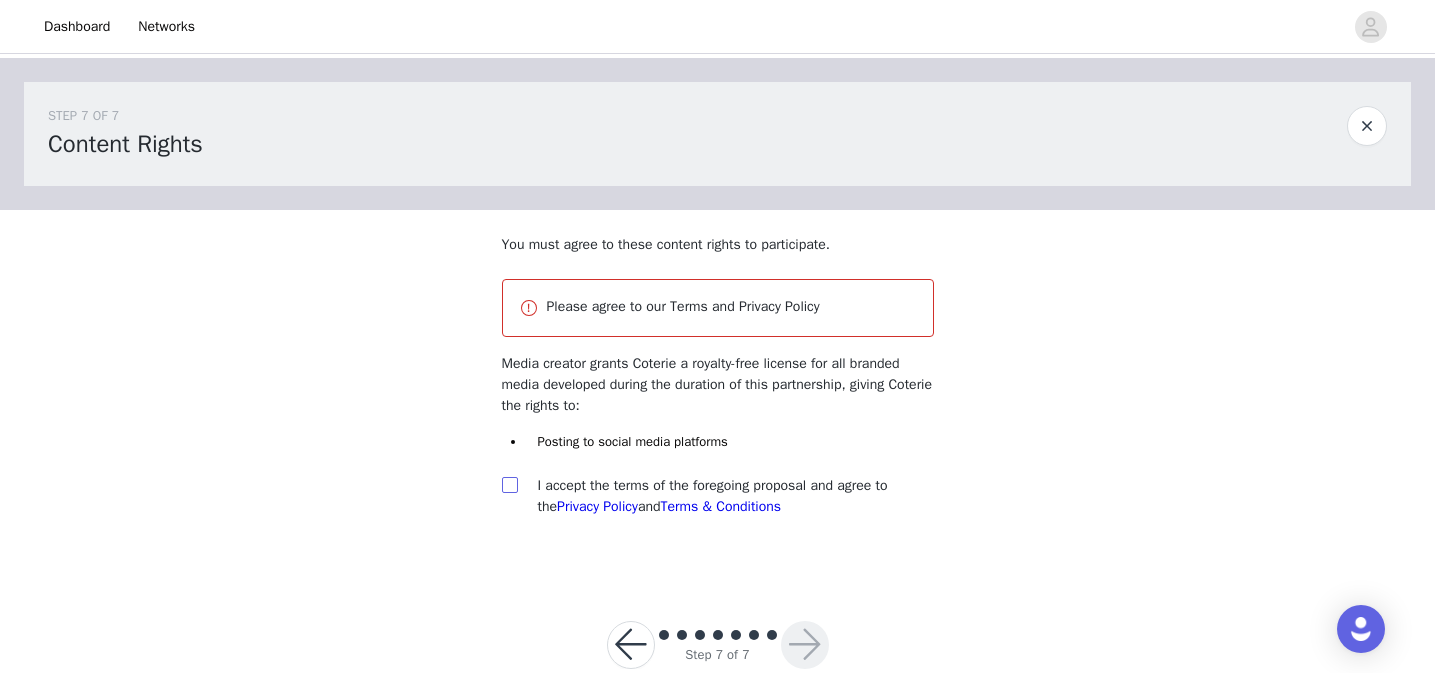 click at bounding box center [509, 484] 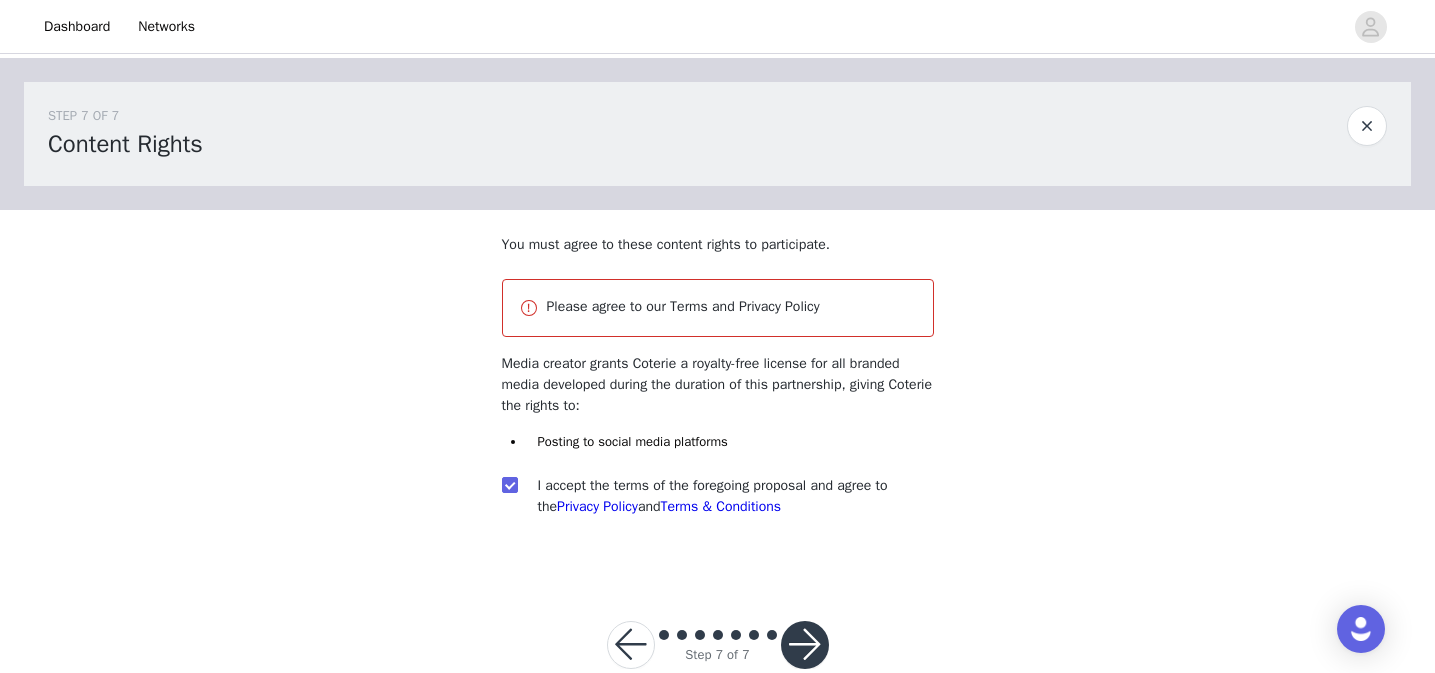 click at bounding box center (805, 645) 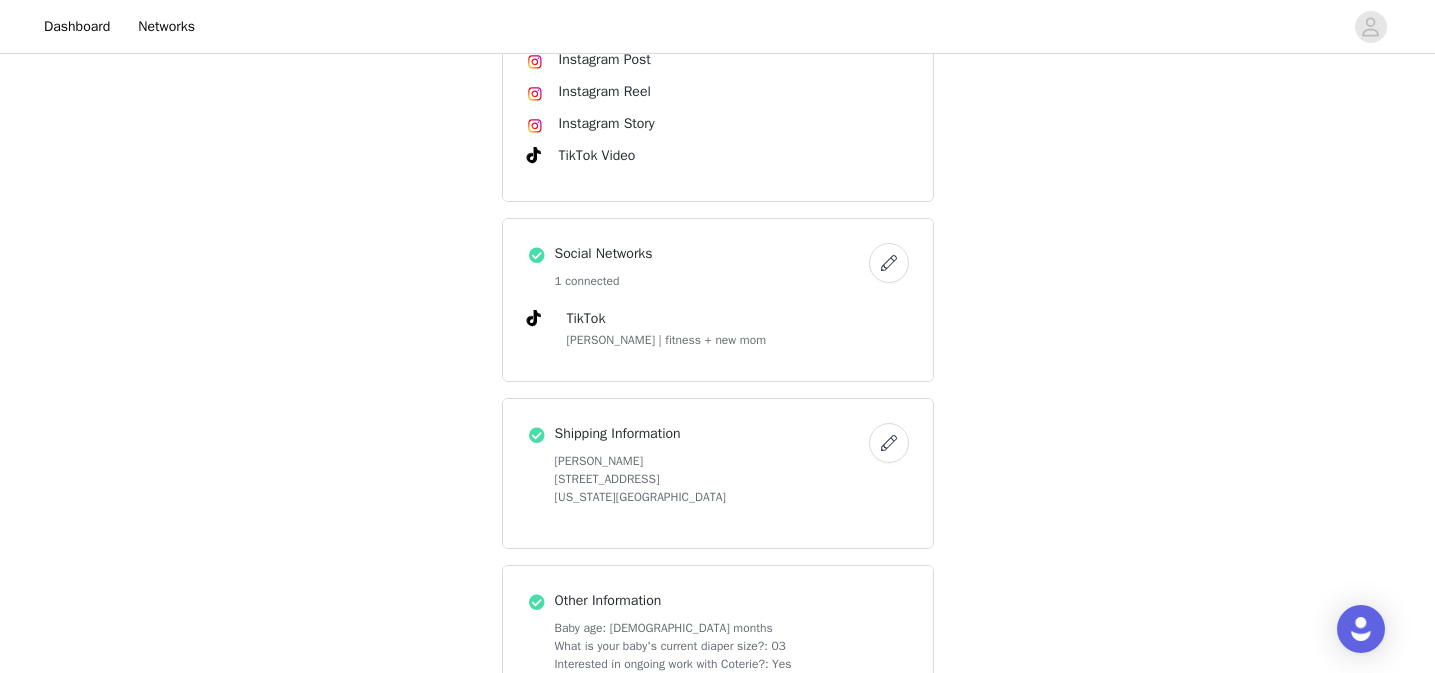 scroll, scrollTop: 1257, scrollLeft: 0, axis: vertical 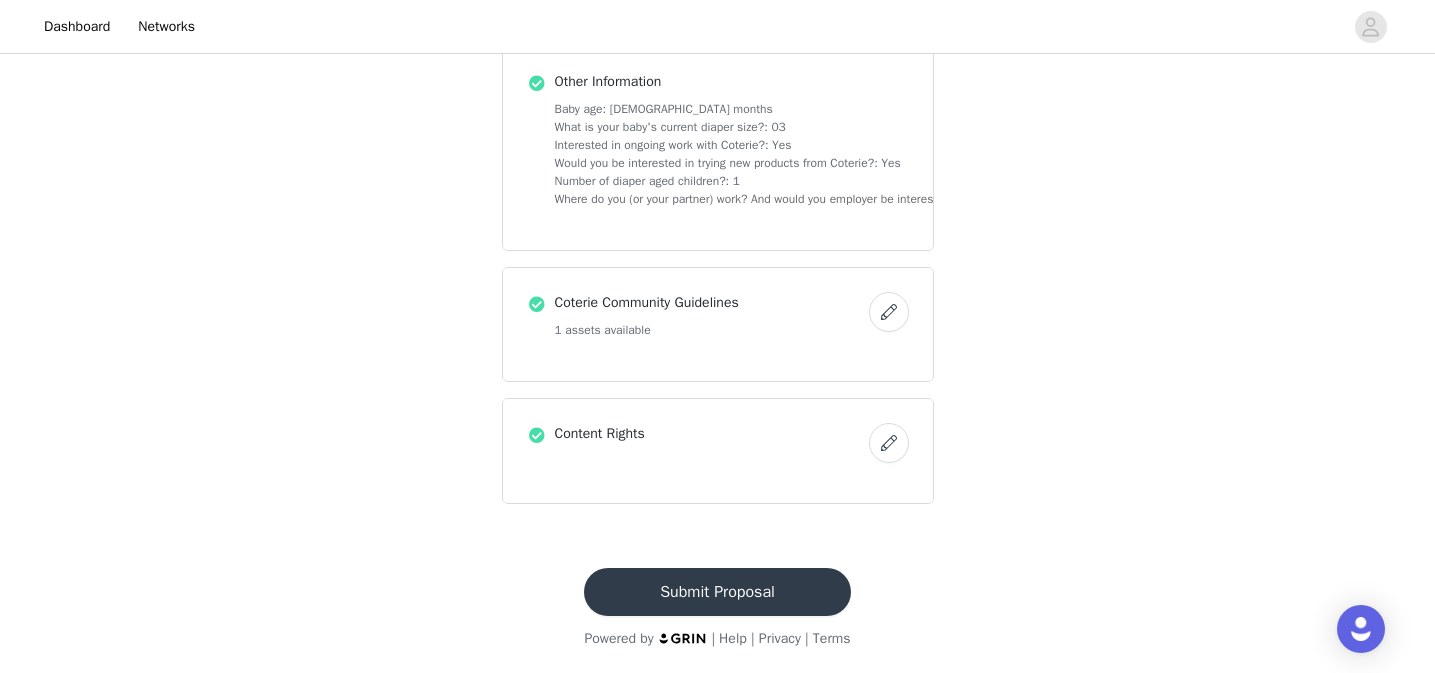click on "Submit Proposal" at bounding box center [717, 592] 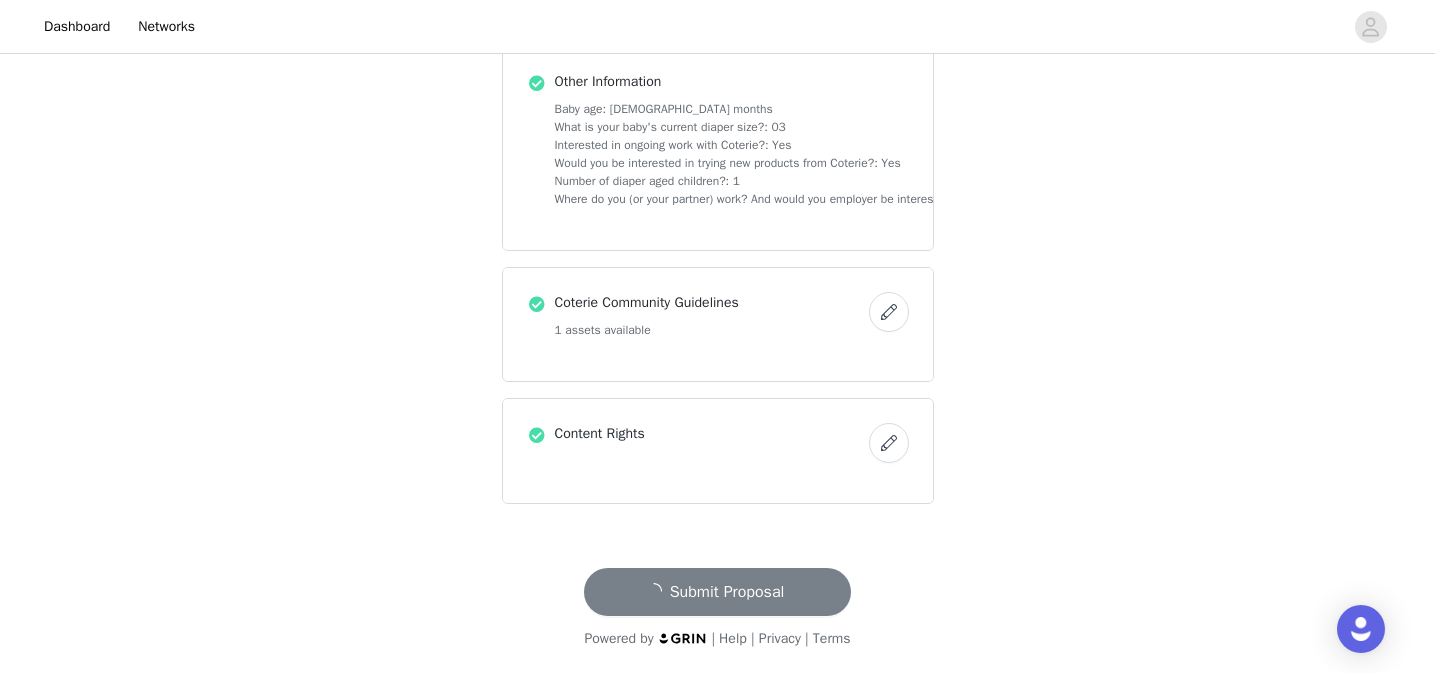 scroll, scrollTop: 0, scrollLeft: 0, axis: both 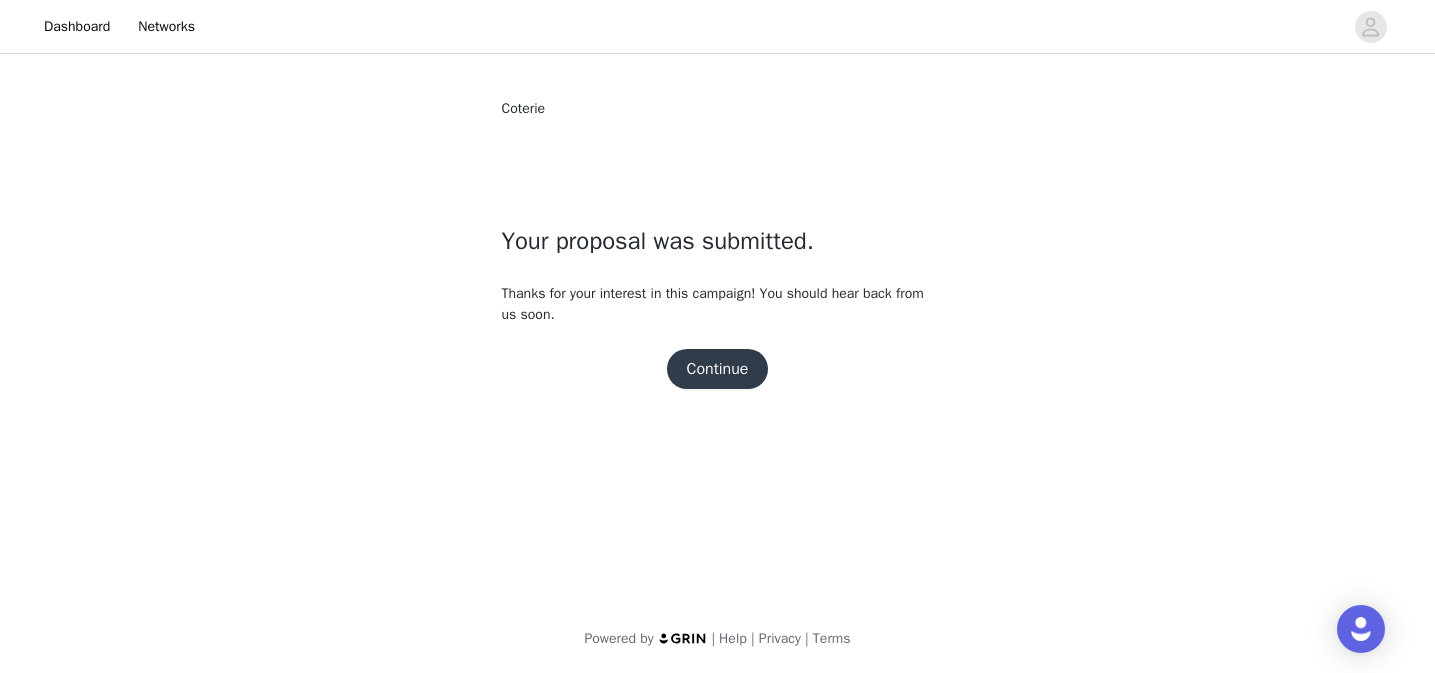 click on "Continue" at bounding box center [718, 369] 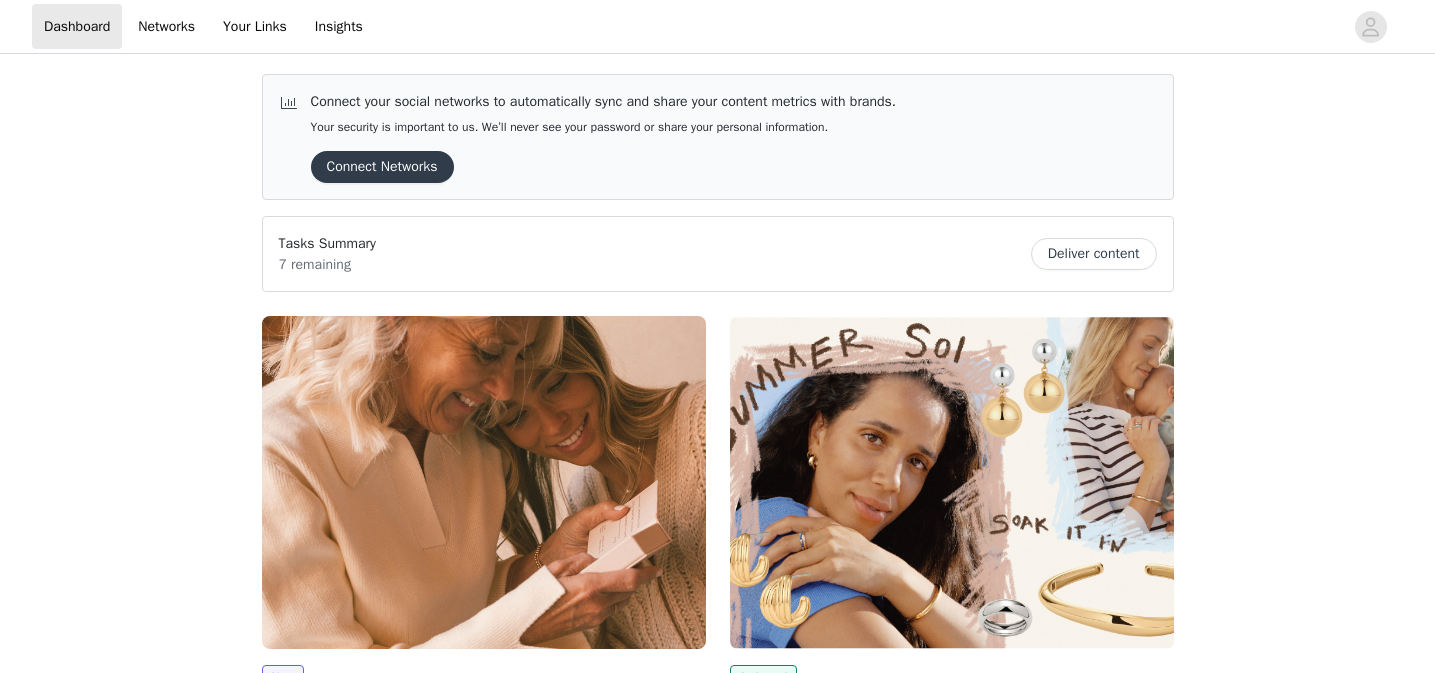 scroll, scrollTop: 0, scrollLeft: 0, axis: both 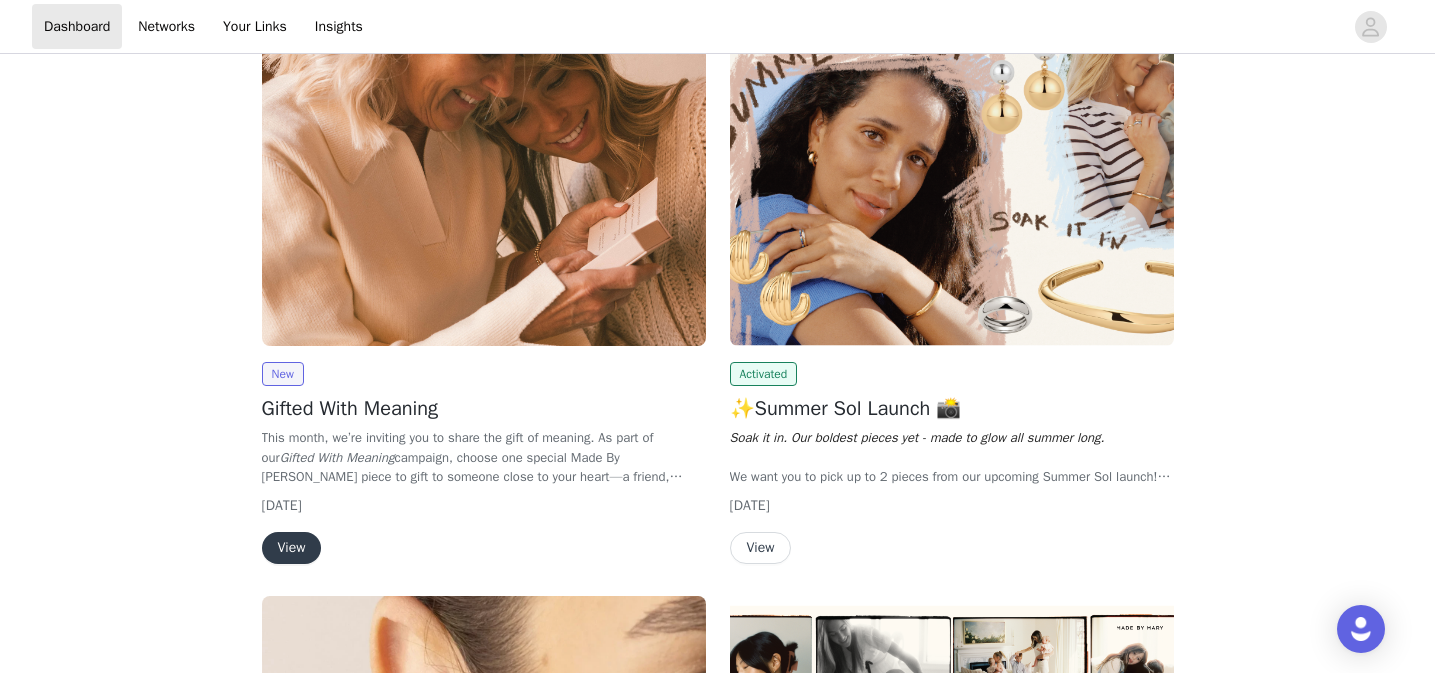 click on "View" at bounding box center [292, 548] 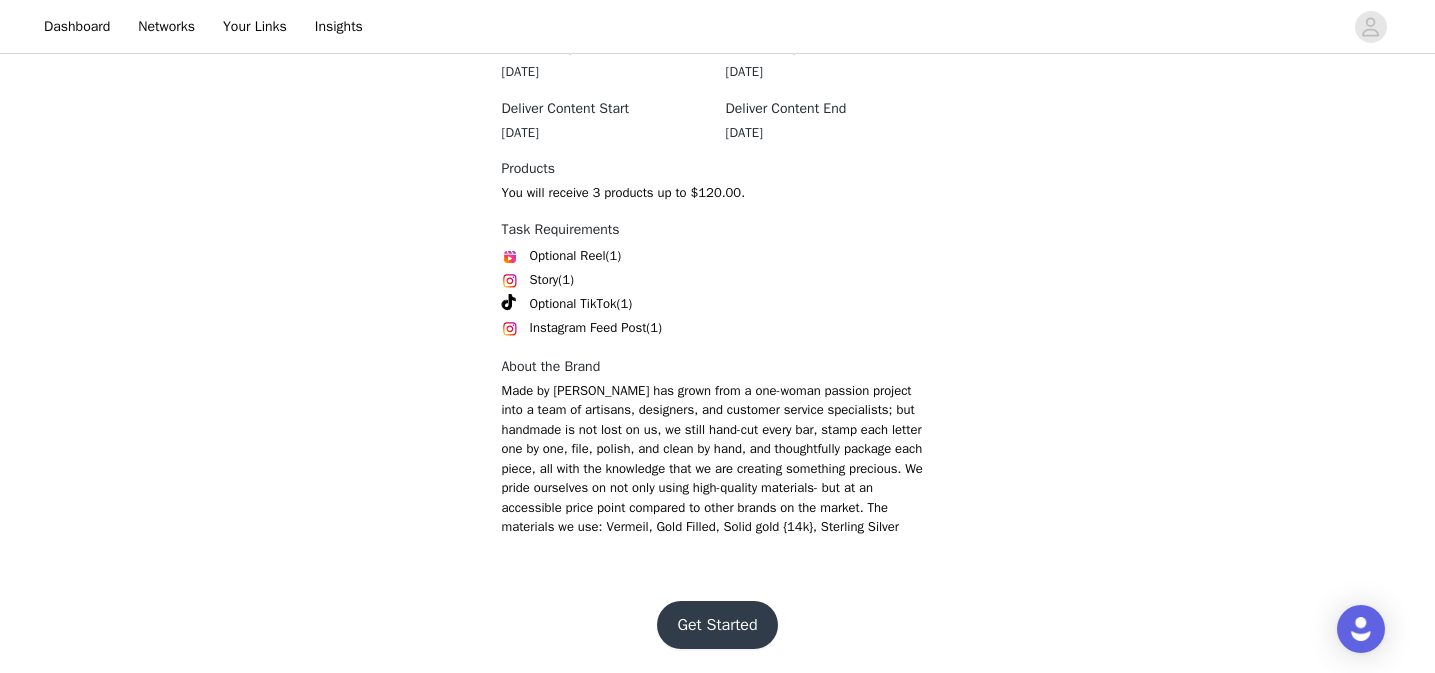 scroll, scrollTop: 1041, scrollLeft: 0, axis: vertical 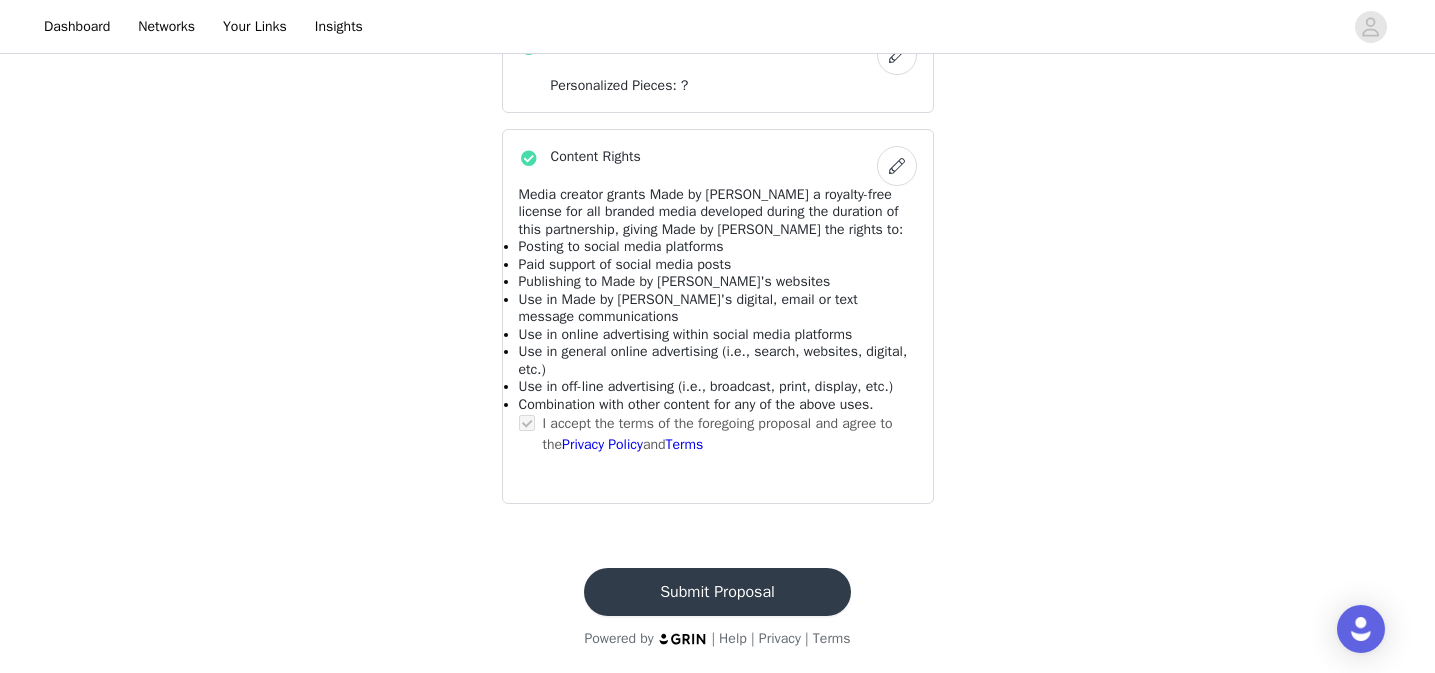 click on "Submit Proposal" at bounding box center (717, 592) 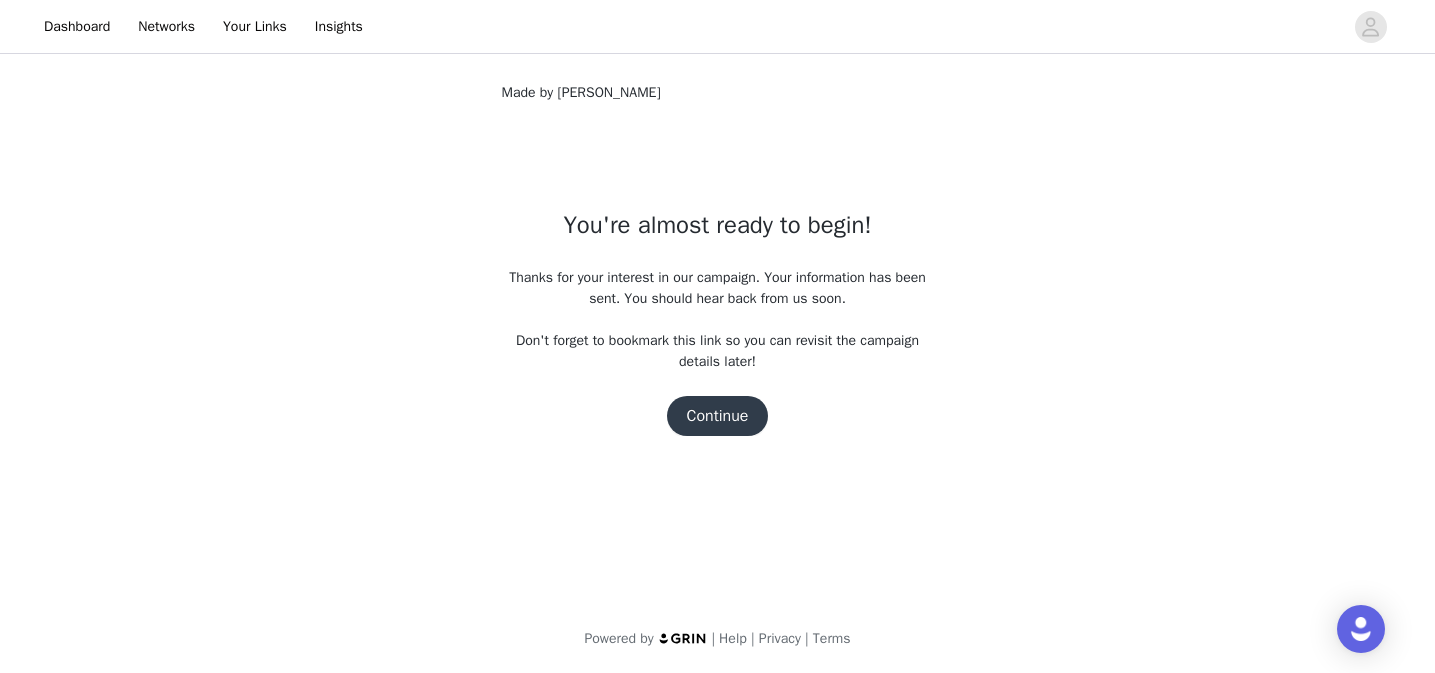 scroll, scrollTop: 0, scrollLeft: 0, axis: both 